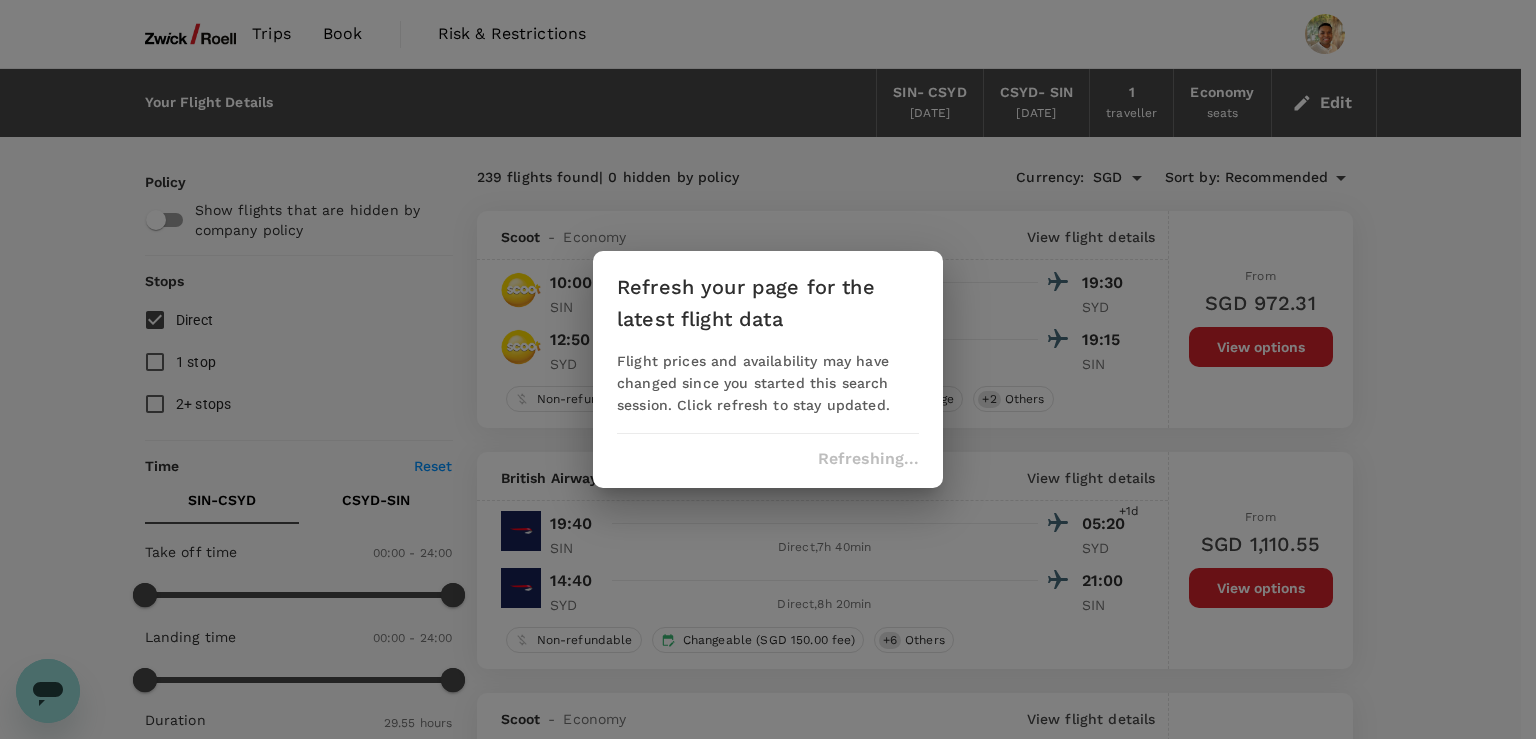 scroll, scrollTop: 0, scrollLeft: 0, axis: both 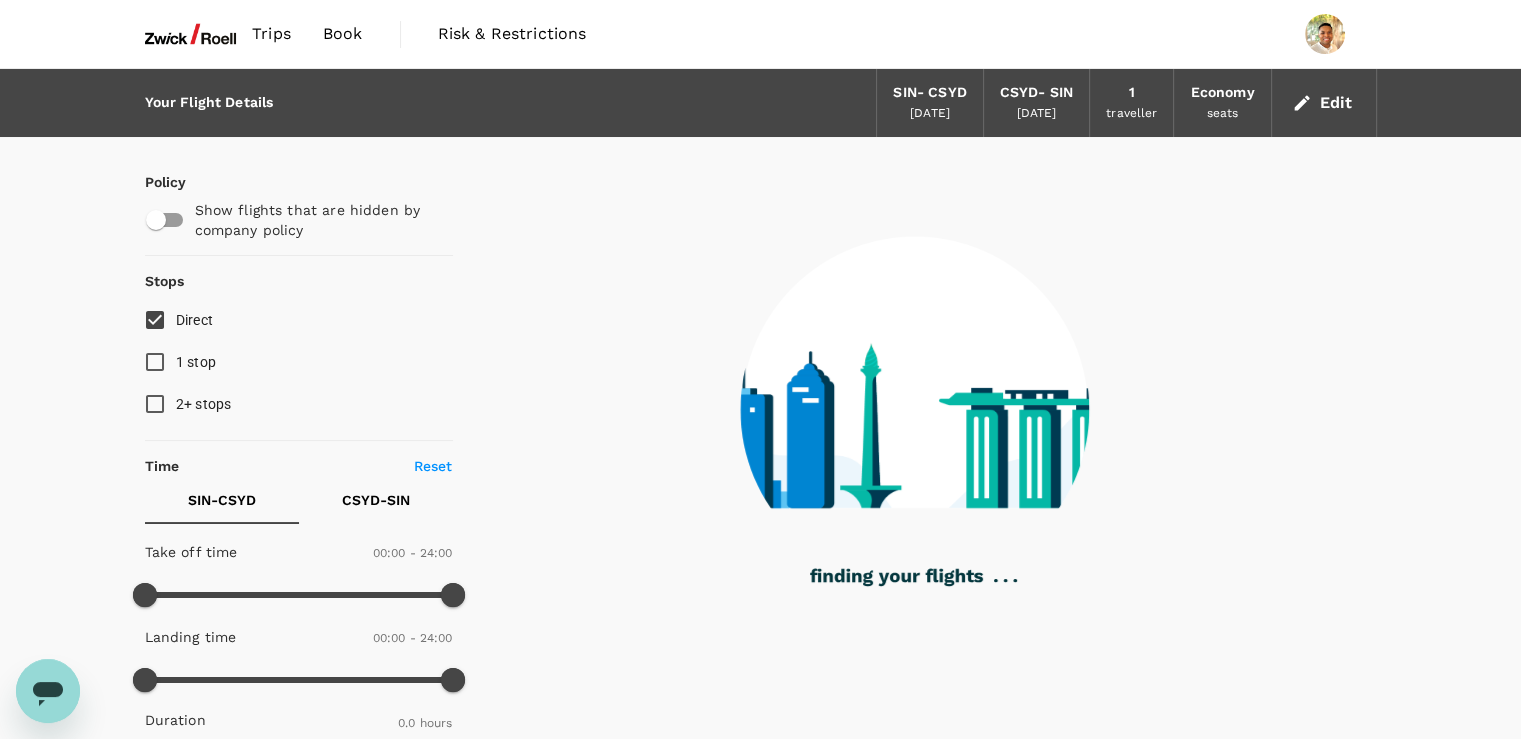 type on "1460" 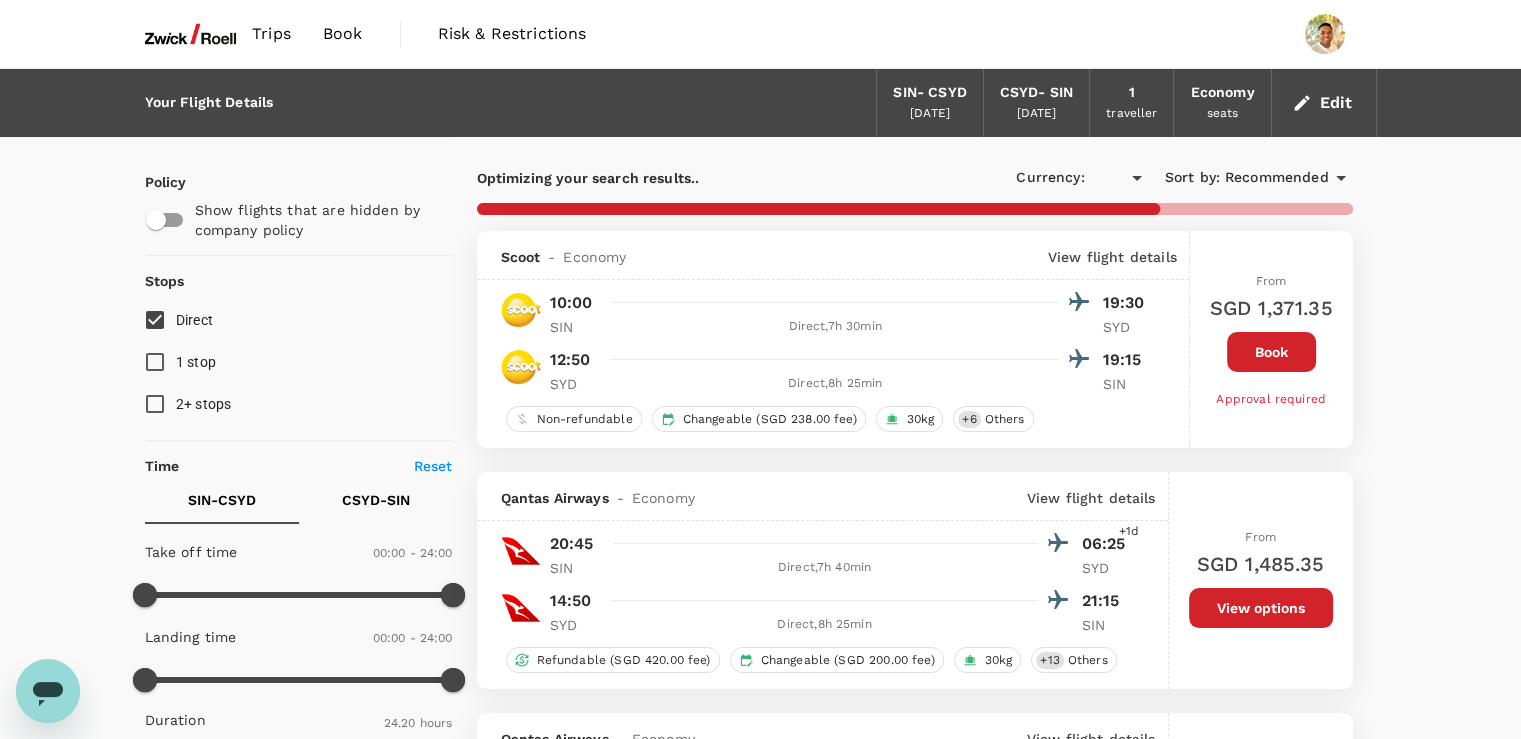 type on "SGD" 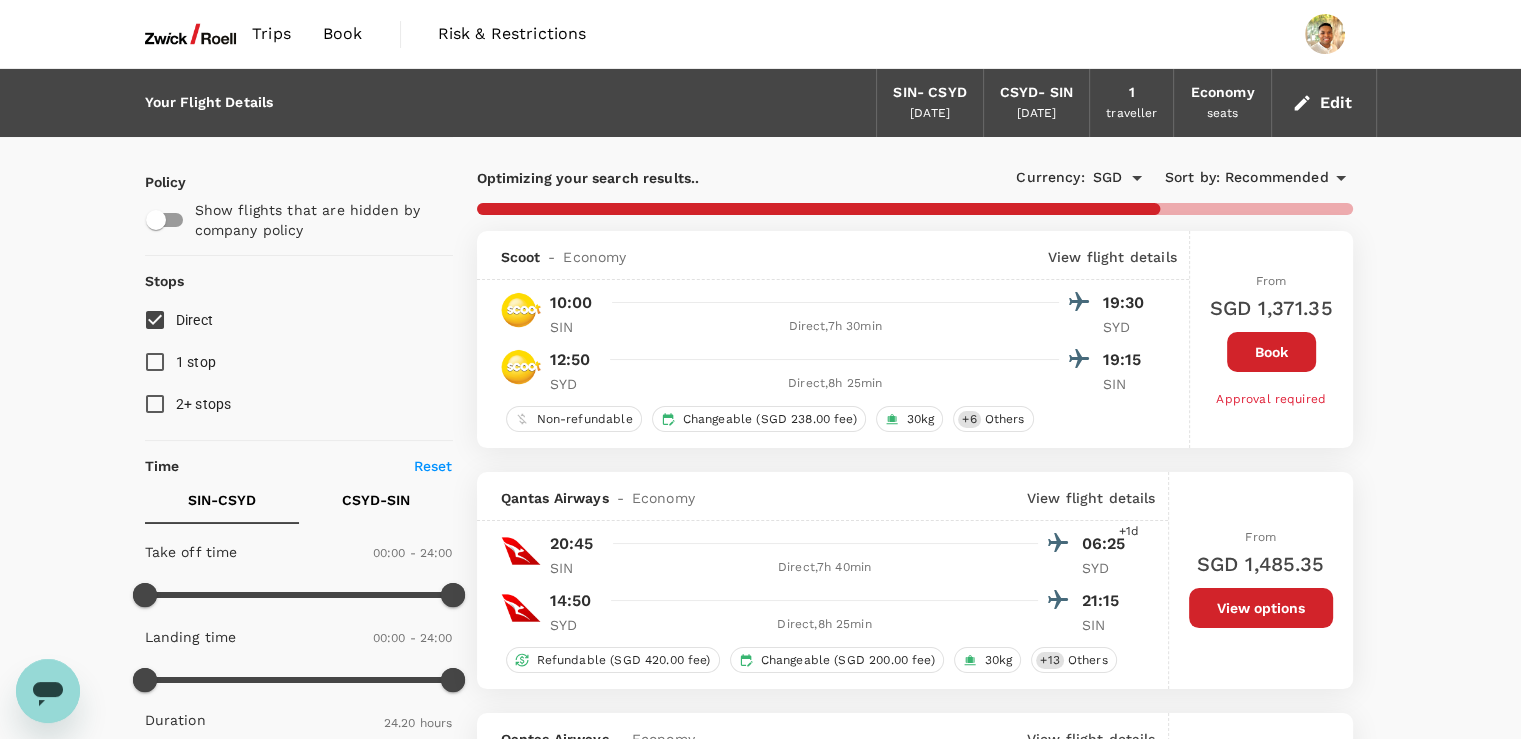 type on "1590" 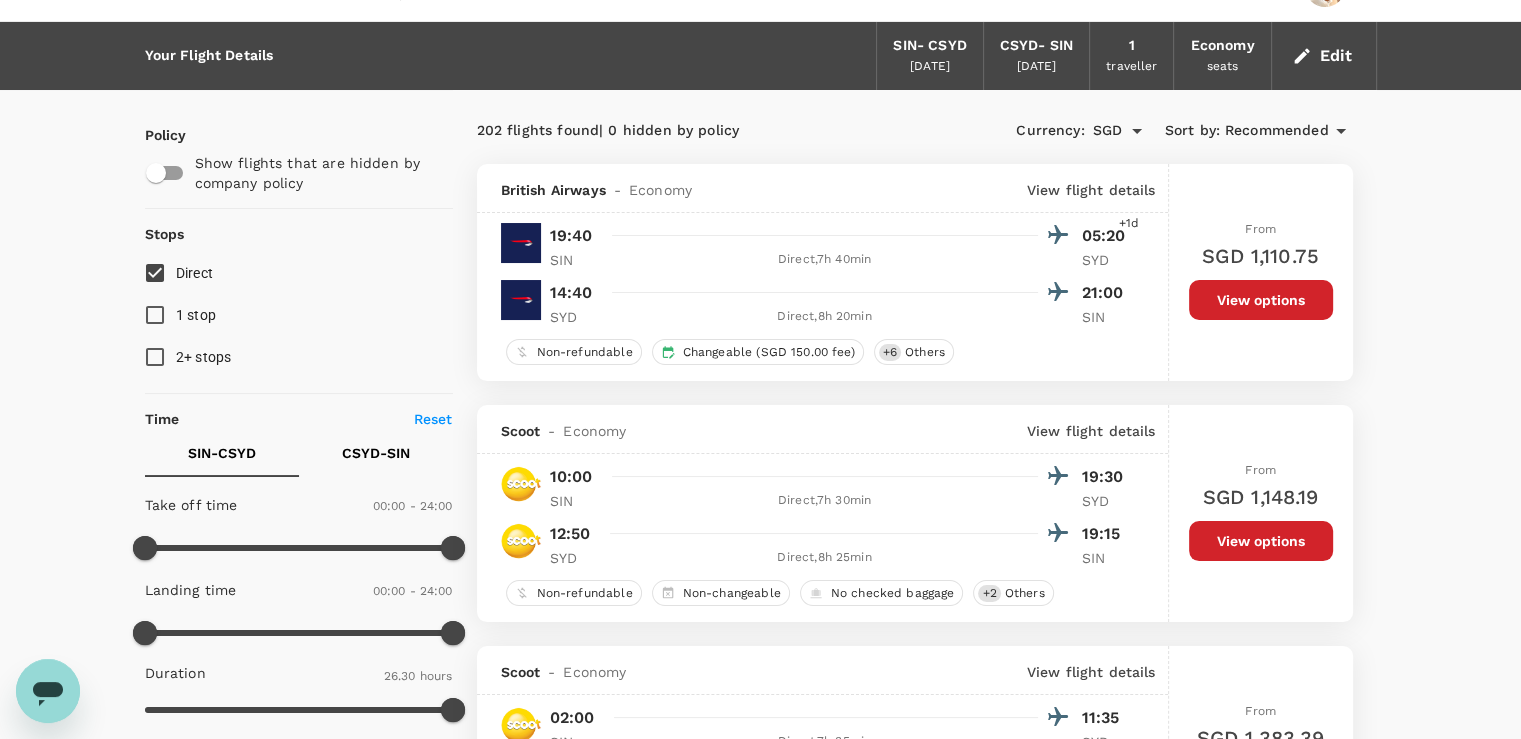 scroll, scrollTop: 48, scrollLeft: 0, axis: vertical 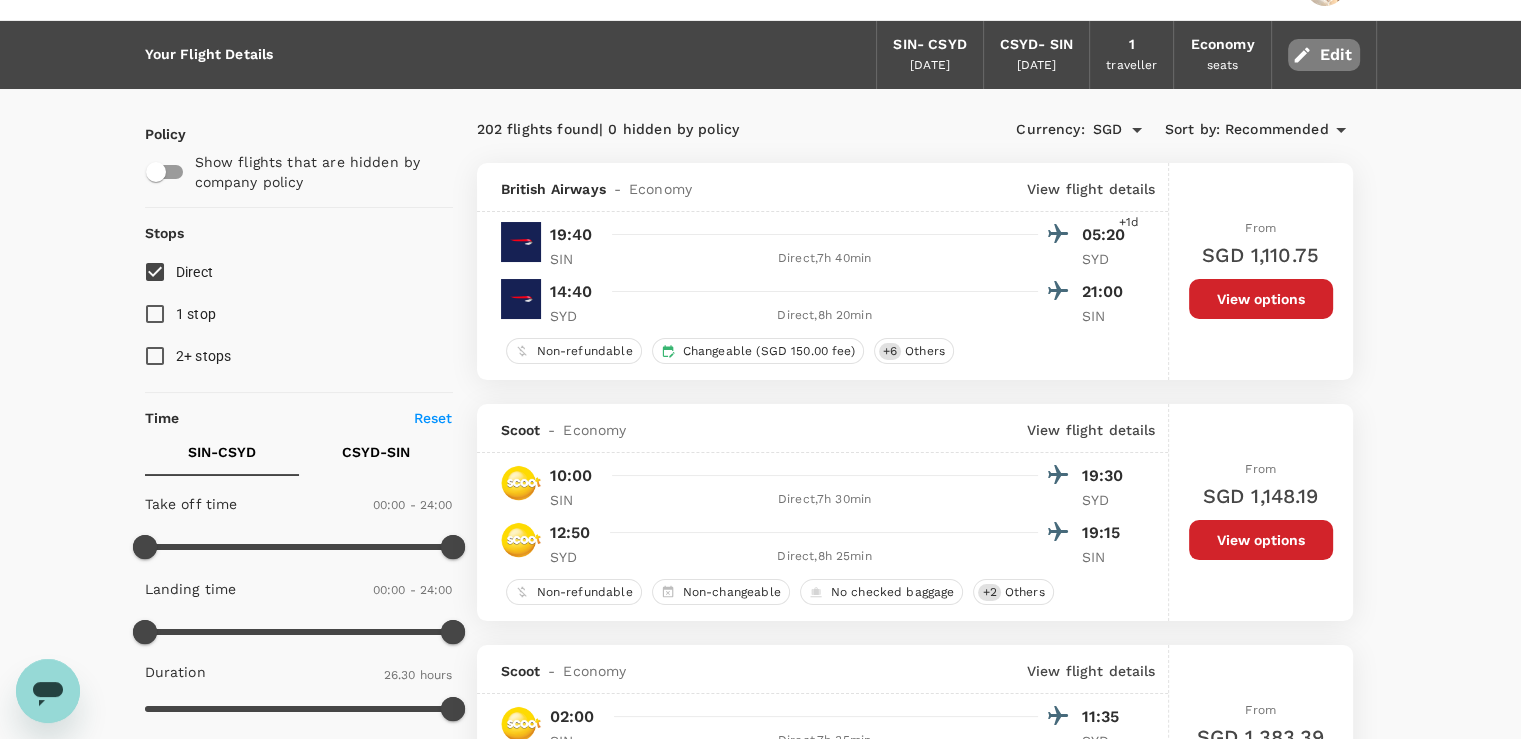 click on "Edit" at bounding box center (1324, 55) 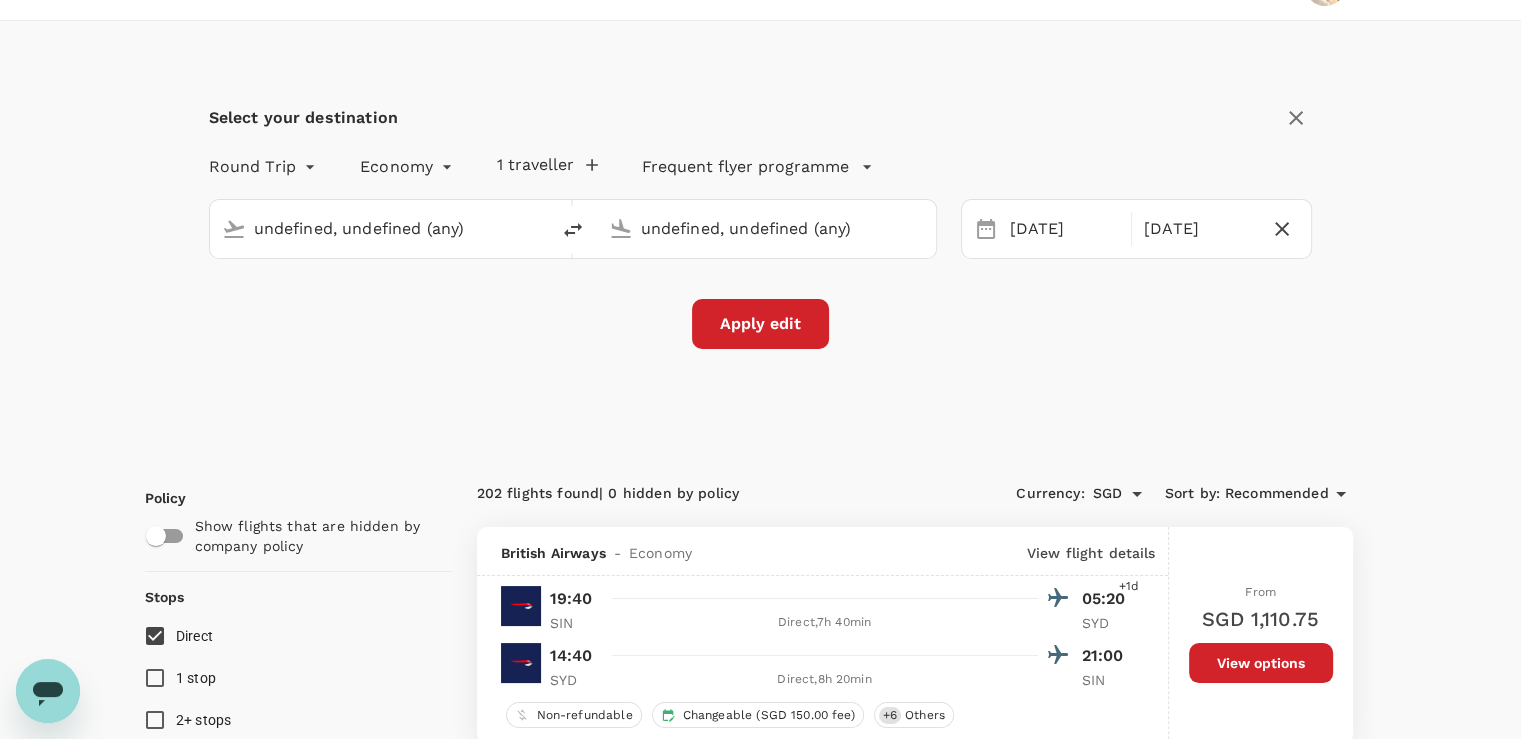 type on "Singapore Changi (SIN)" 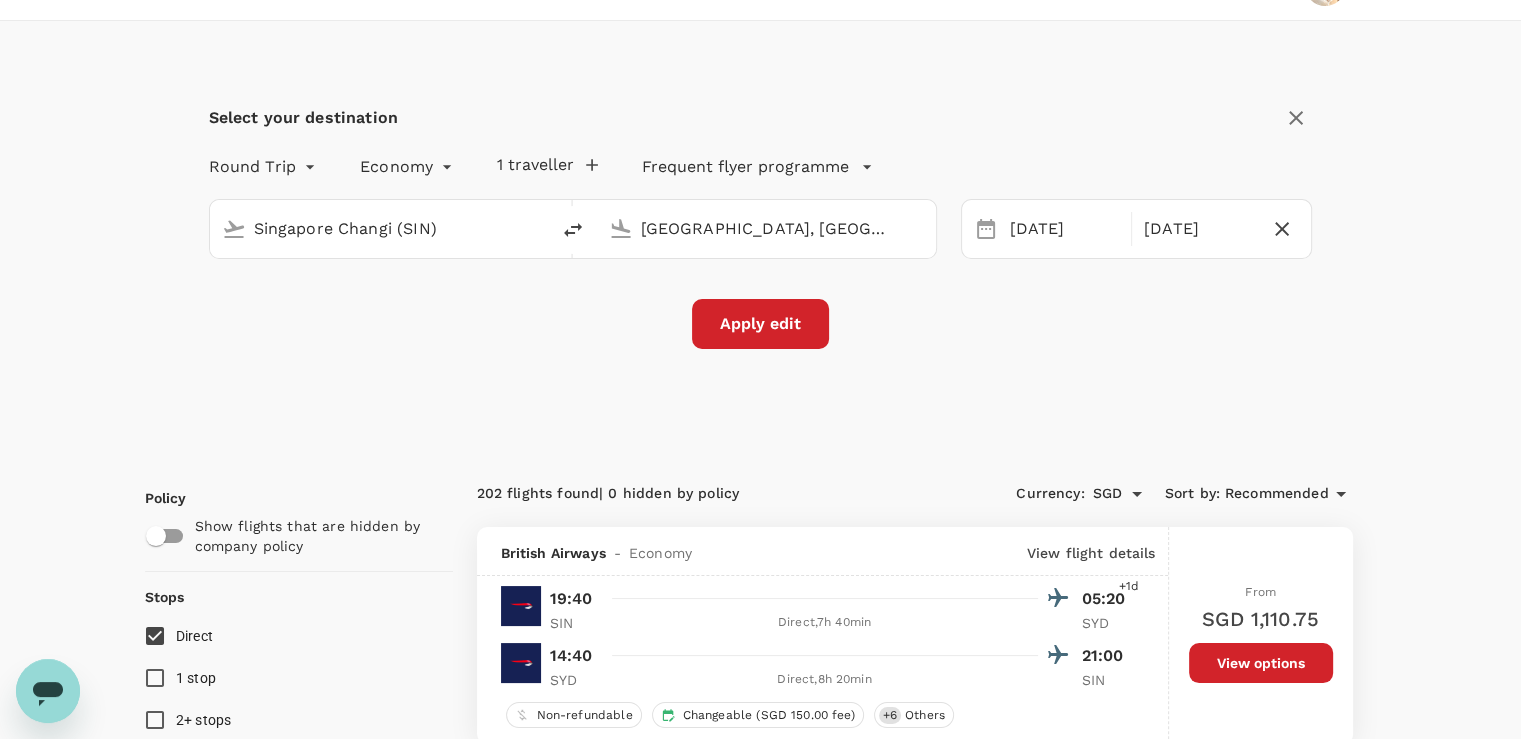 type 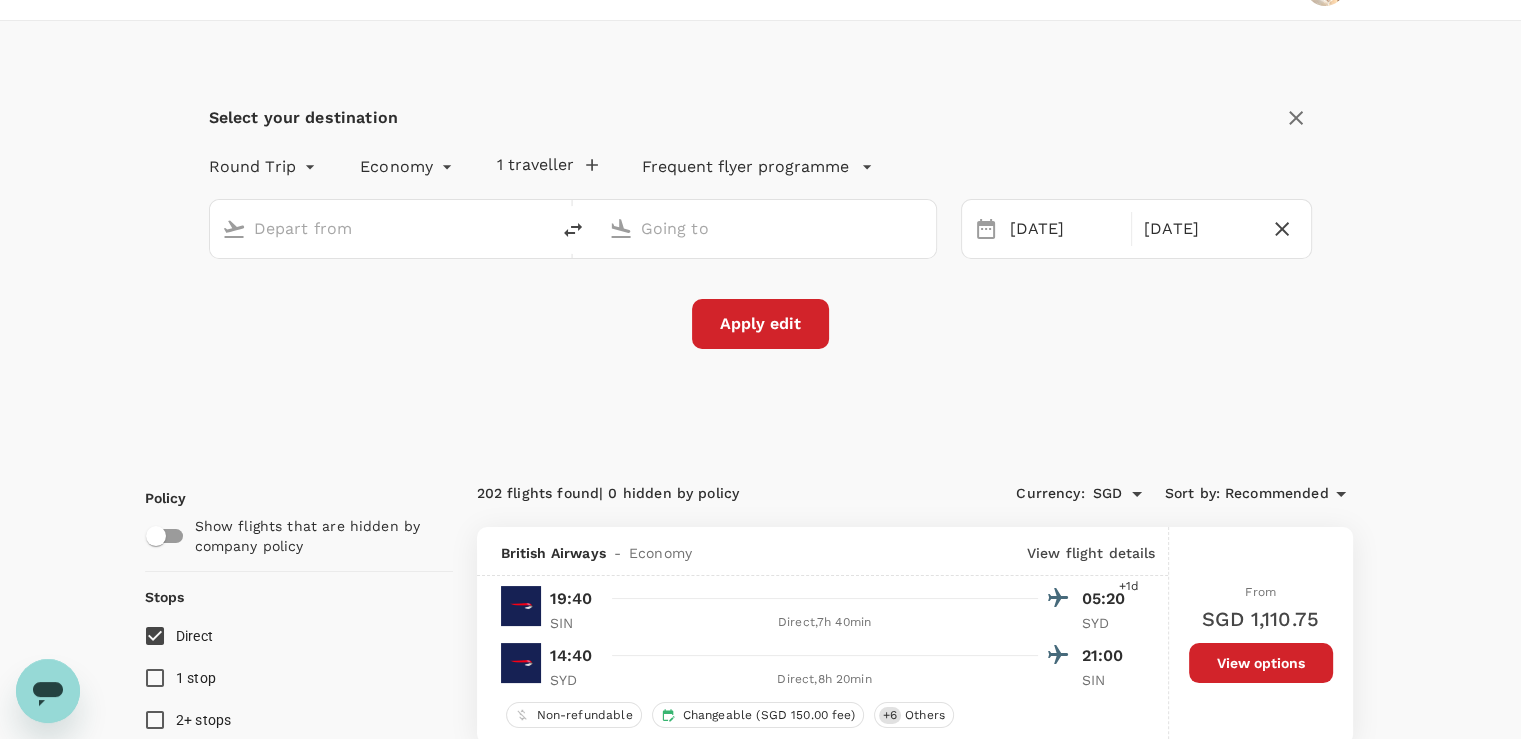 click at bounding box center (380, 228) 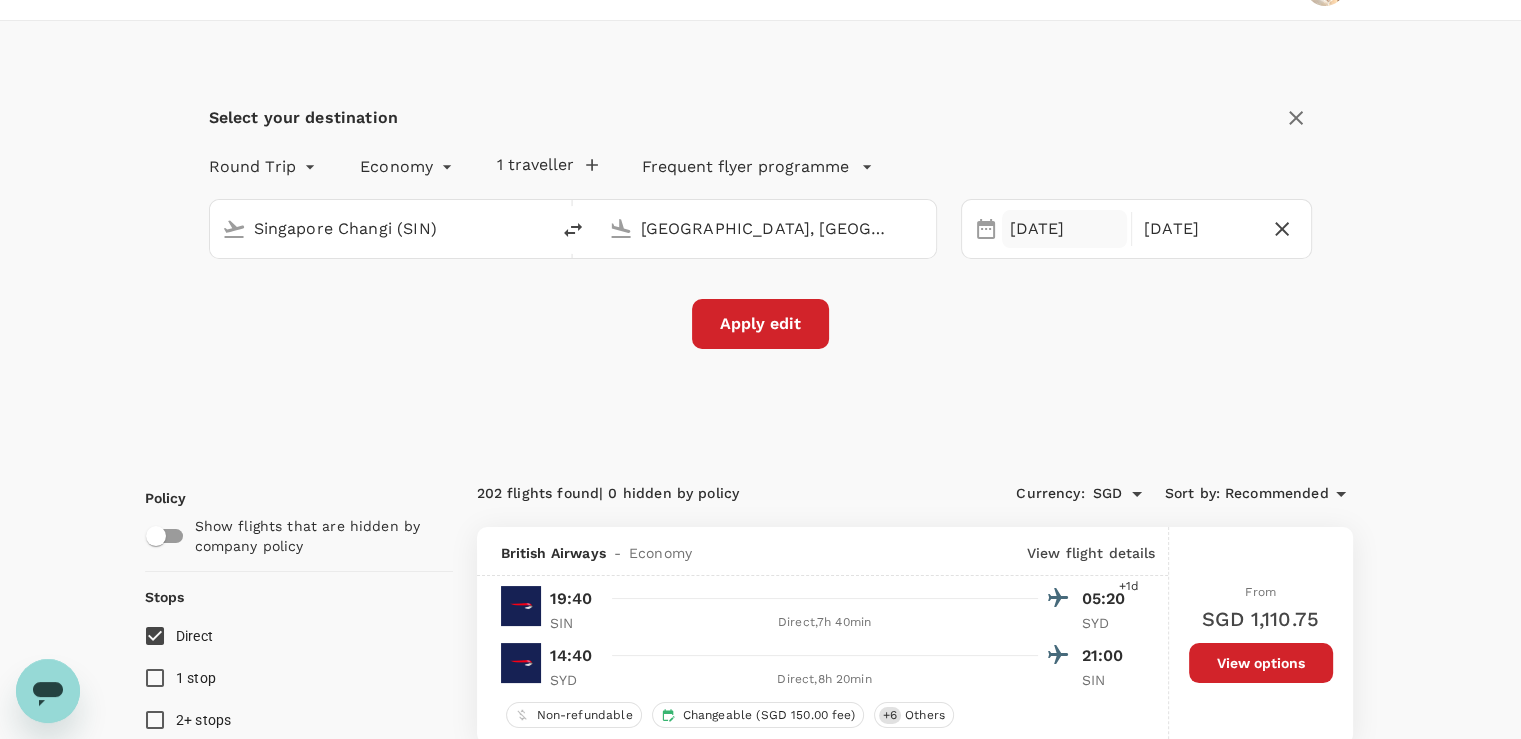 click on "[DATE]" at bounding box center [1064, 229] 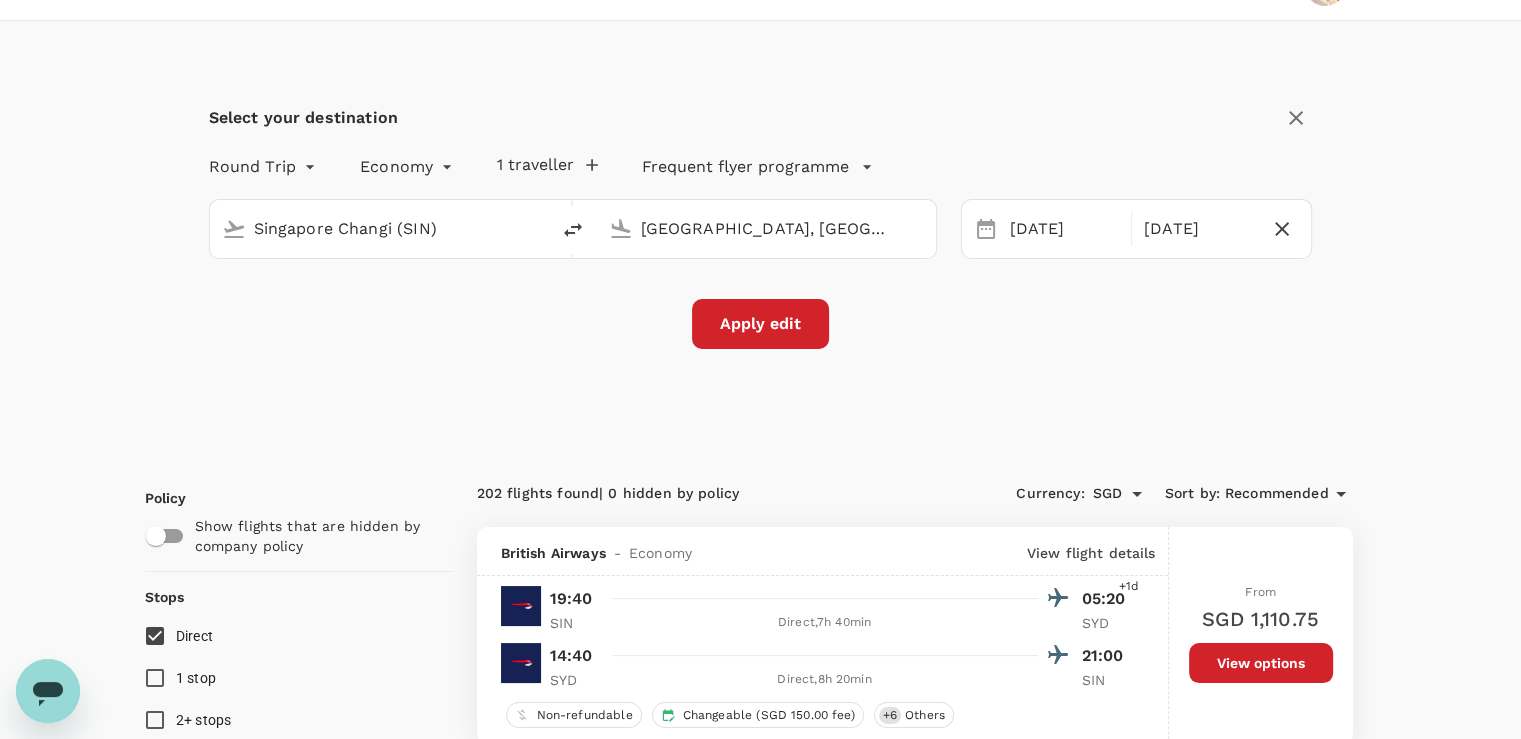 click on "Select your destination" at bounding box center (761, 118) 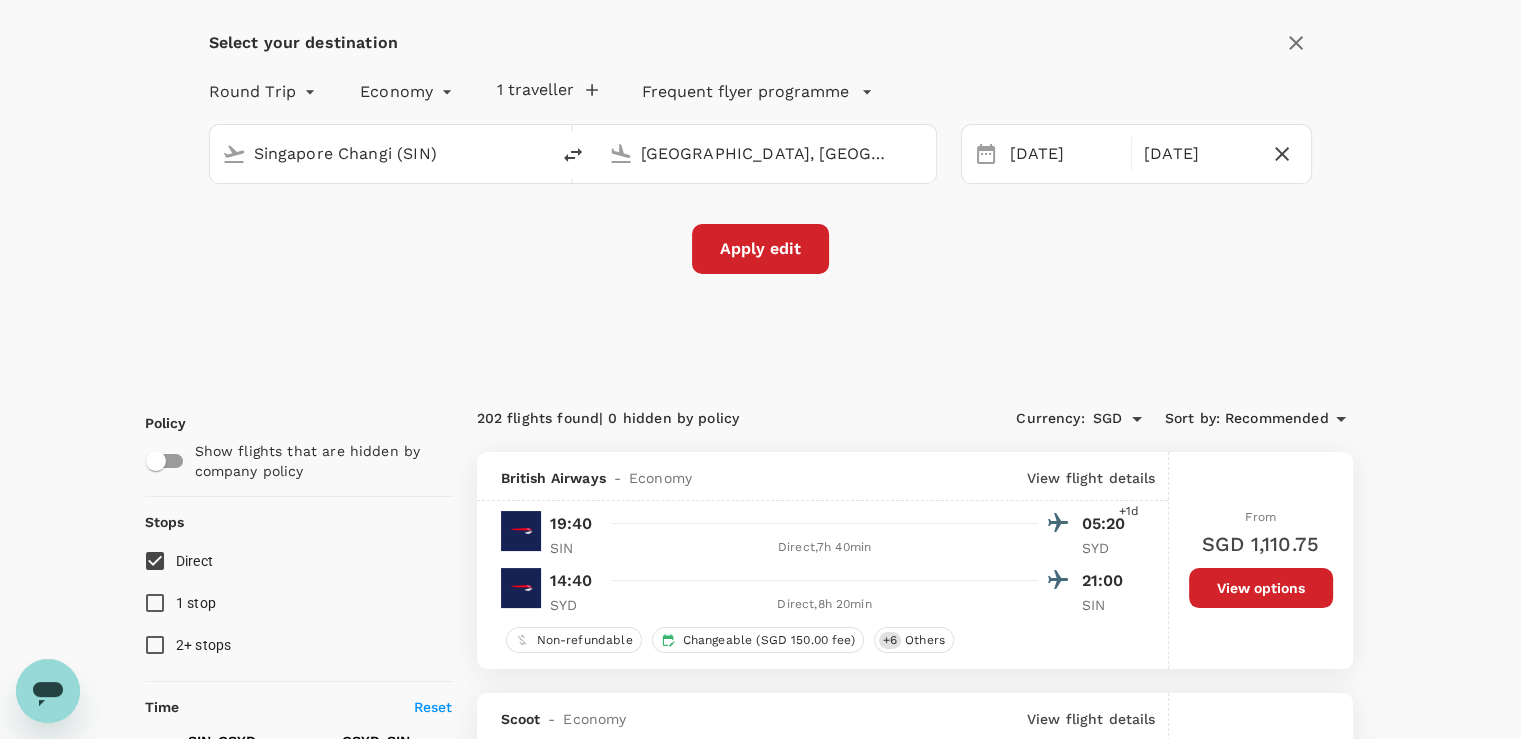 scroll, scrollTop: 124, scrollLeft: 0, axis: vertical 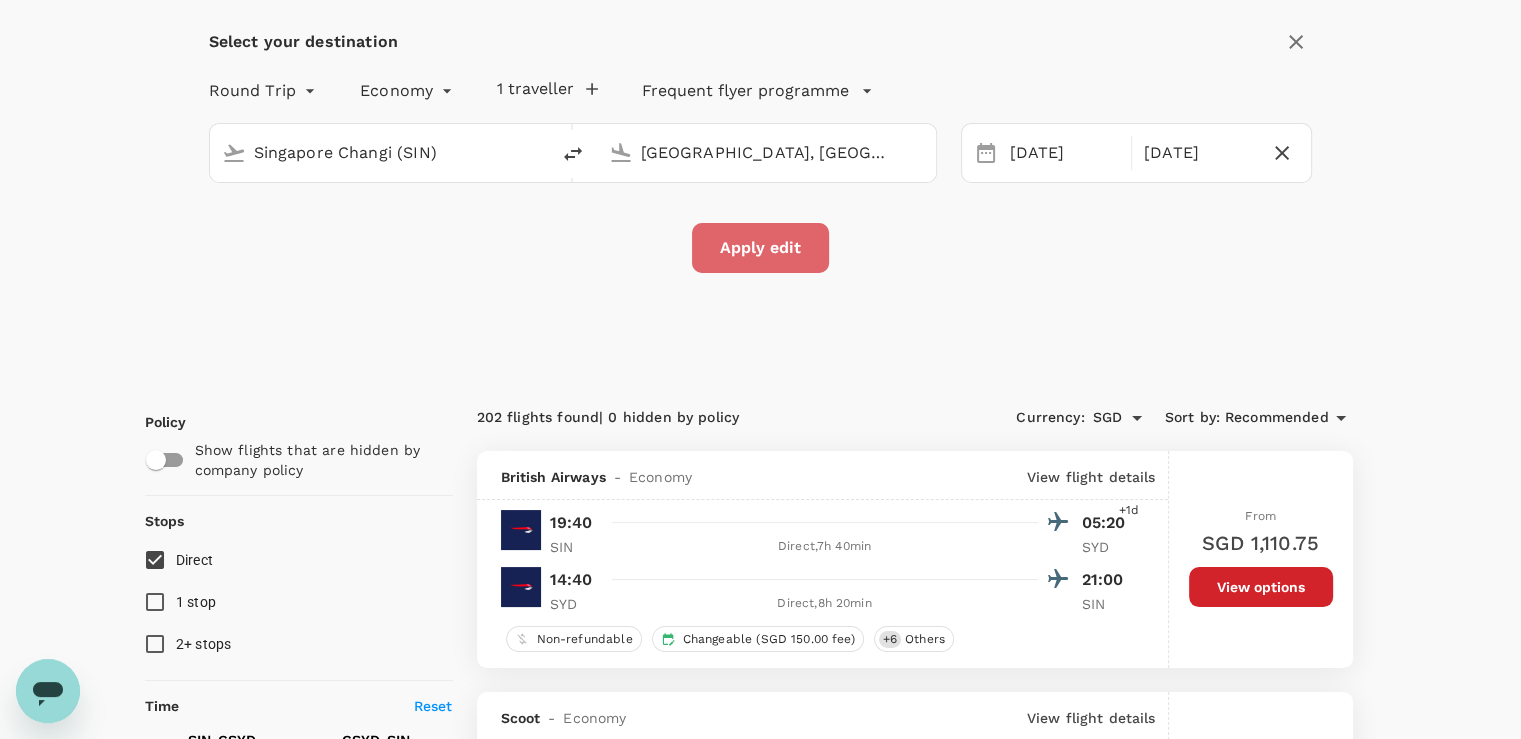 click on "Apply edit" at bounding box center [760, 248] 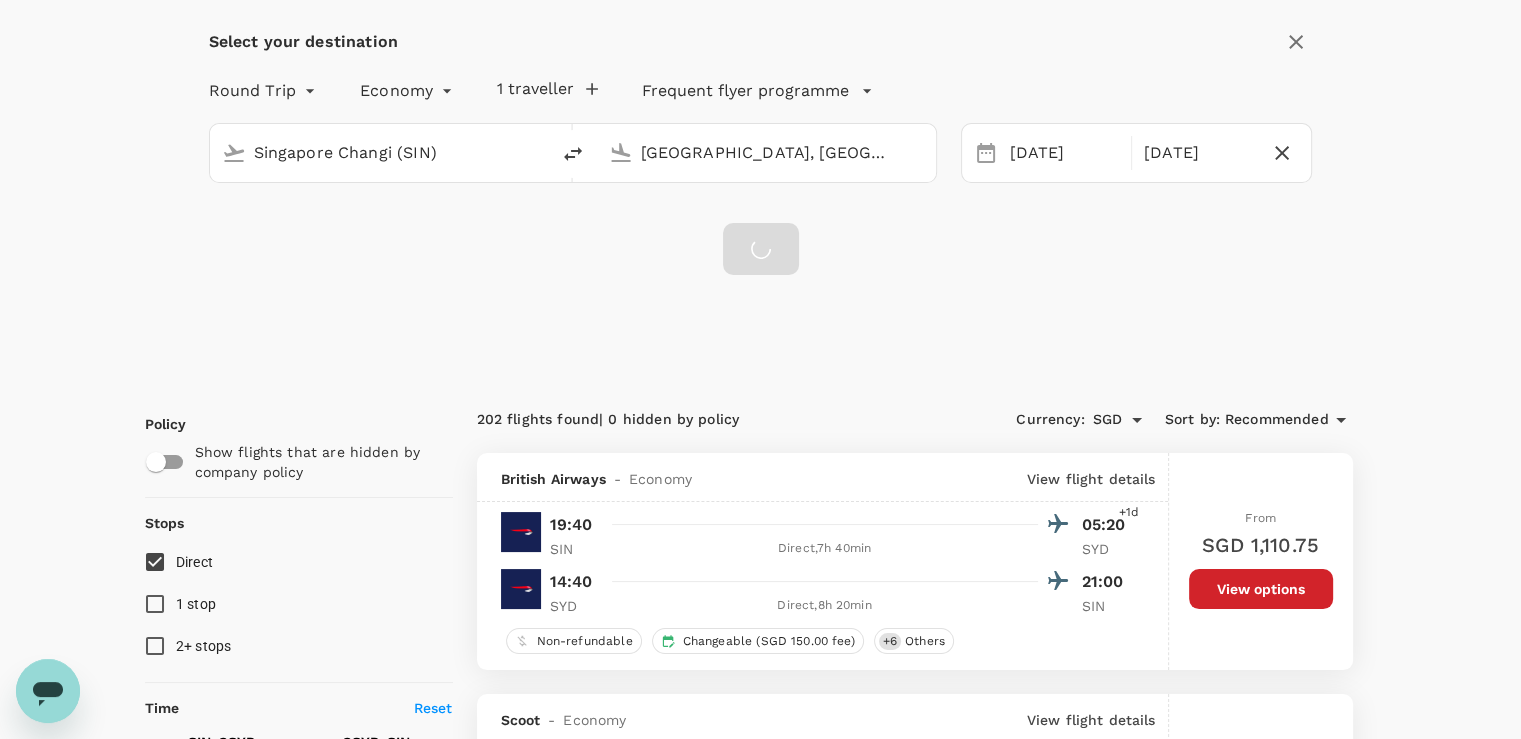 checkbox on "false" 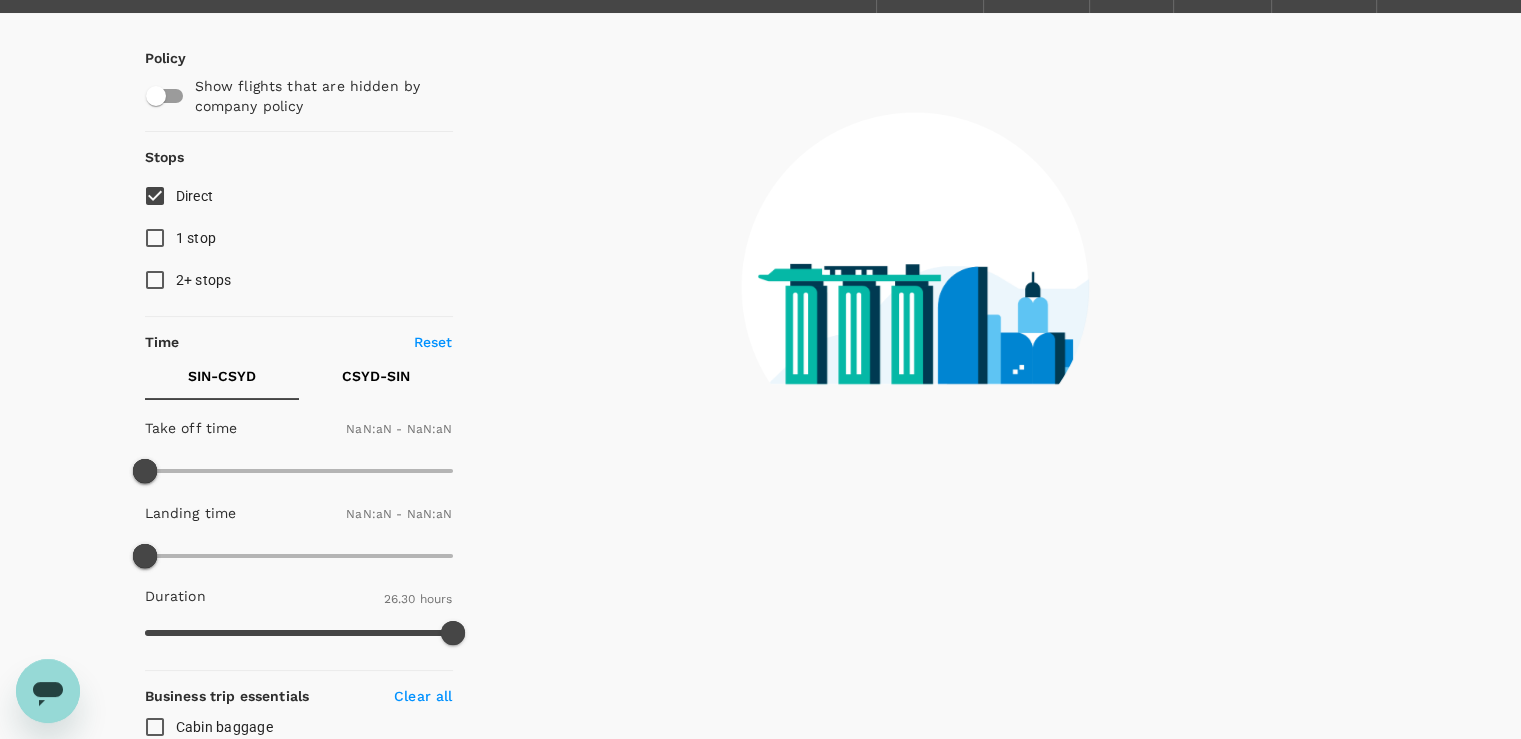 scroll, scrollTop: 0, scrollLeft: 0, axis: both 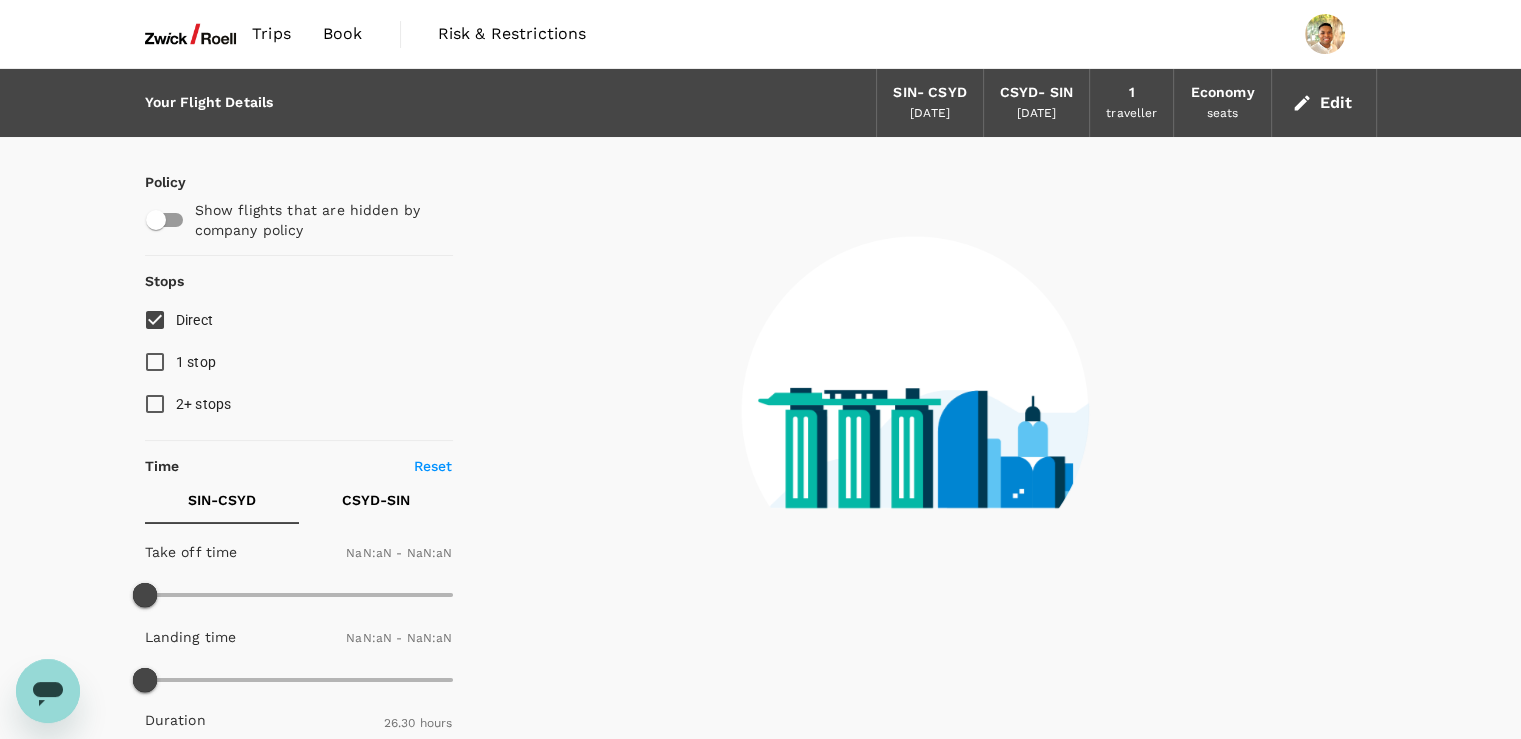 type on "1440" 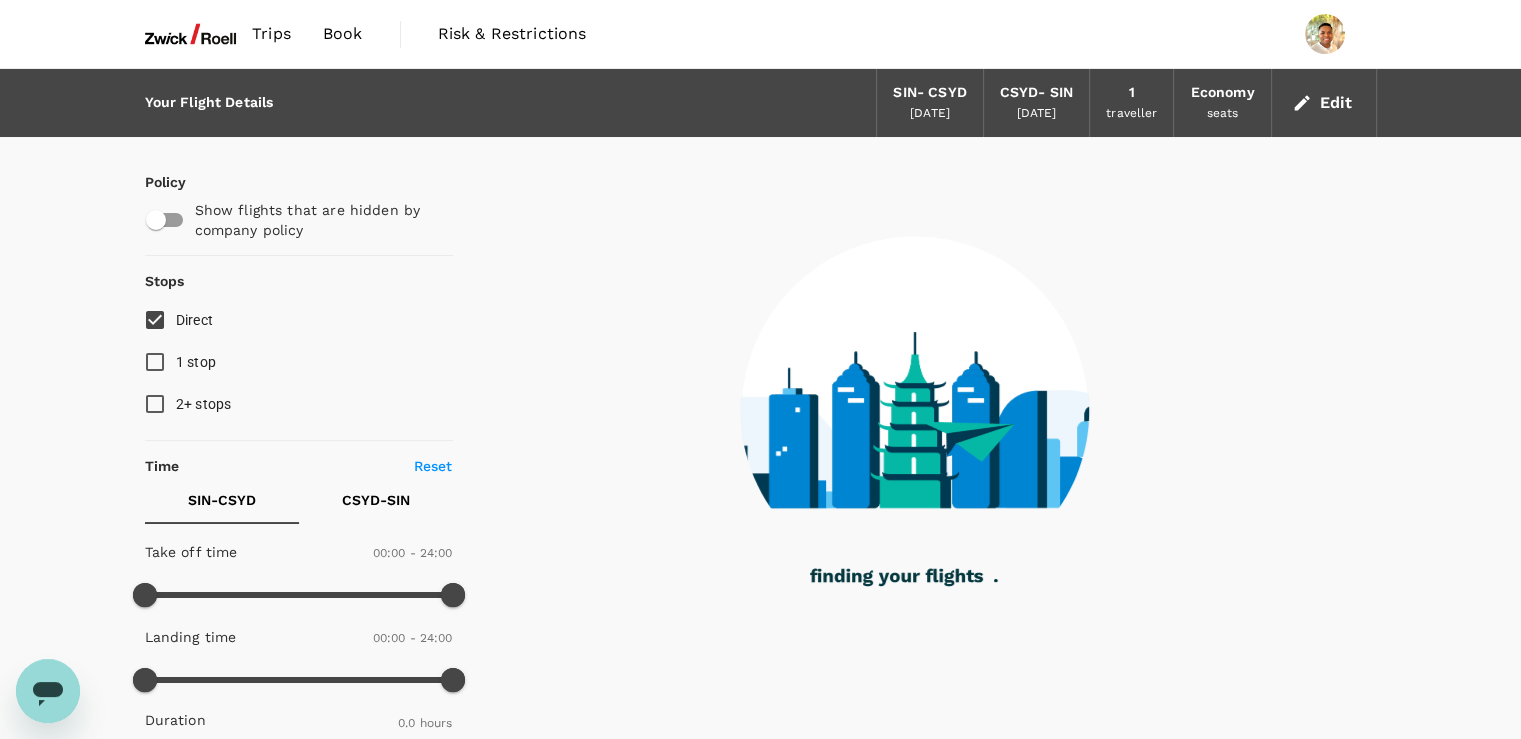 checkbox on "true" 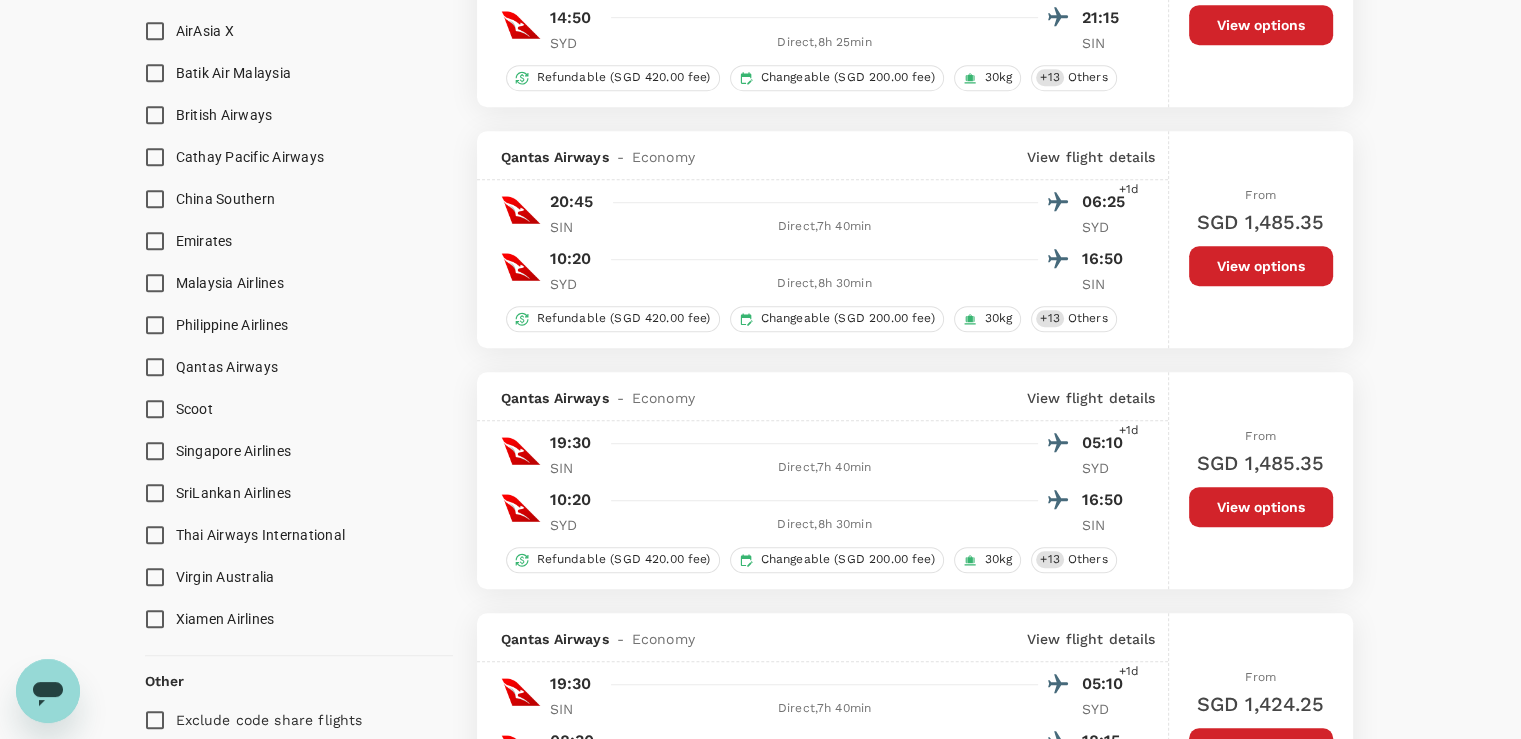 scroll, scrollTop: 1296, scrollLeft: 0, axis: vertical 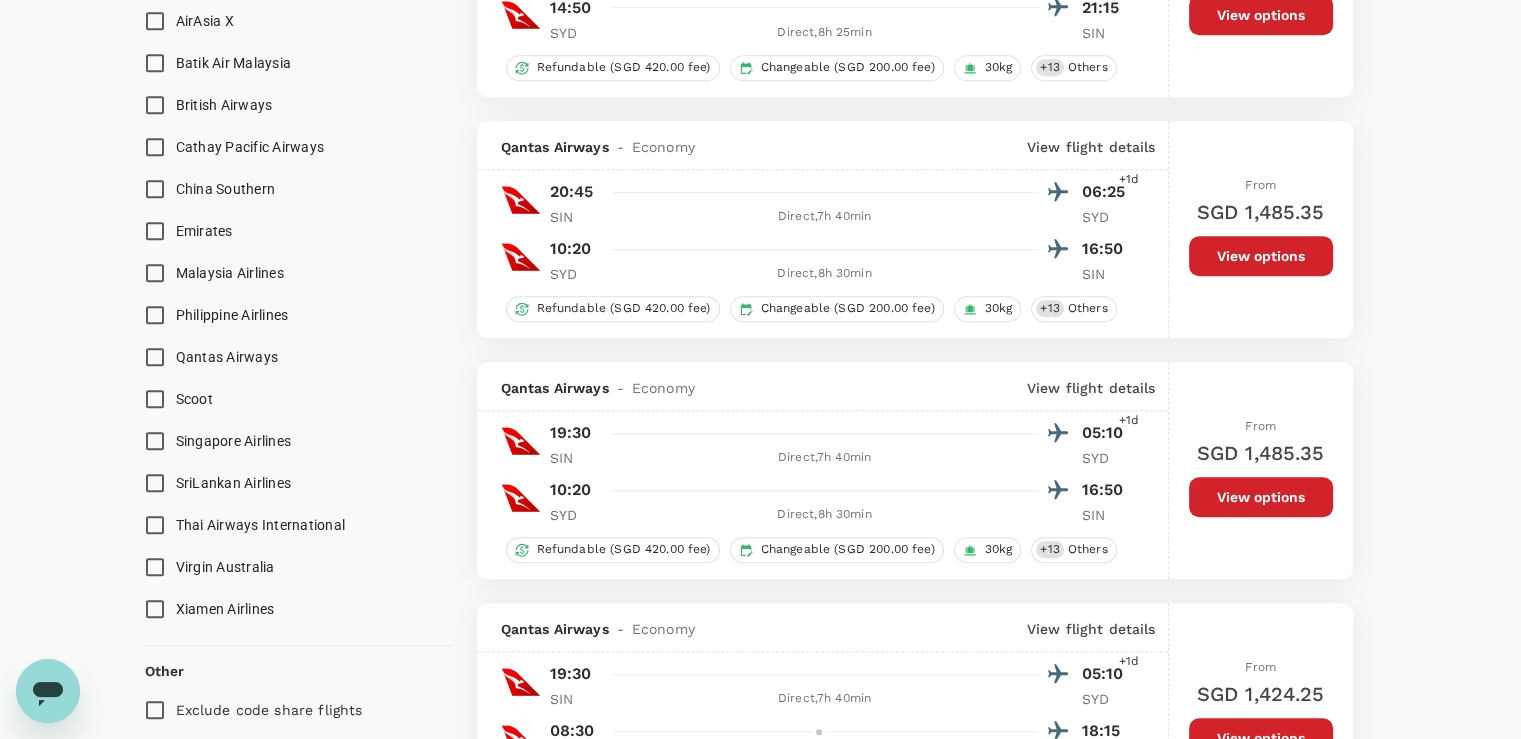 click on "Qantas Airways" at bounding box center (155, 357) 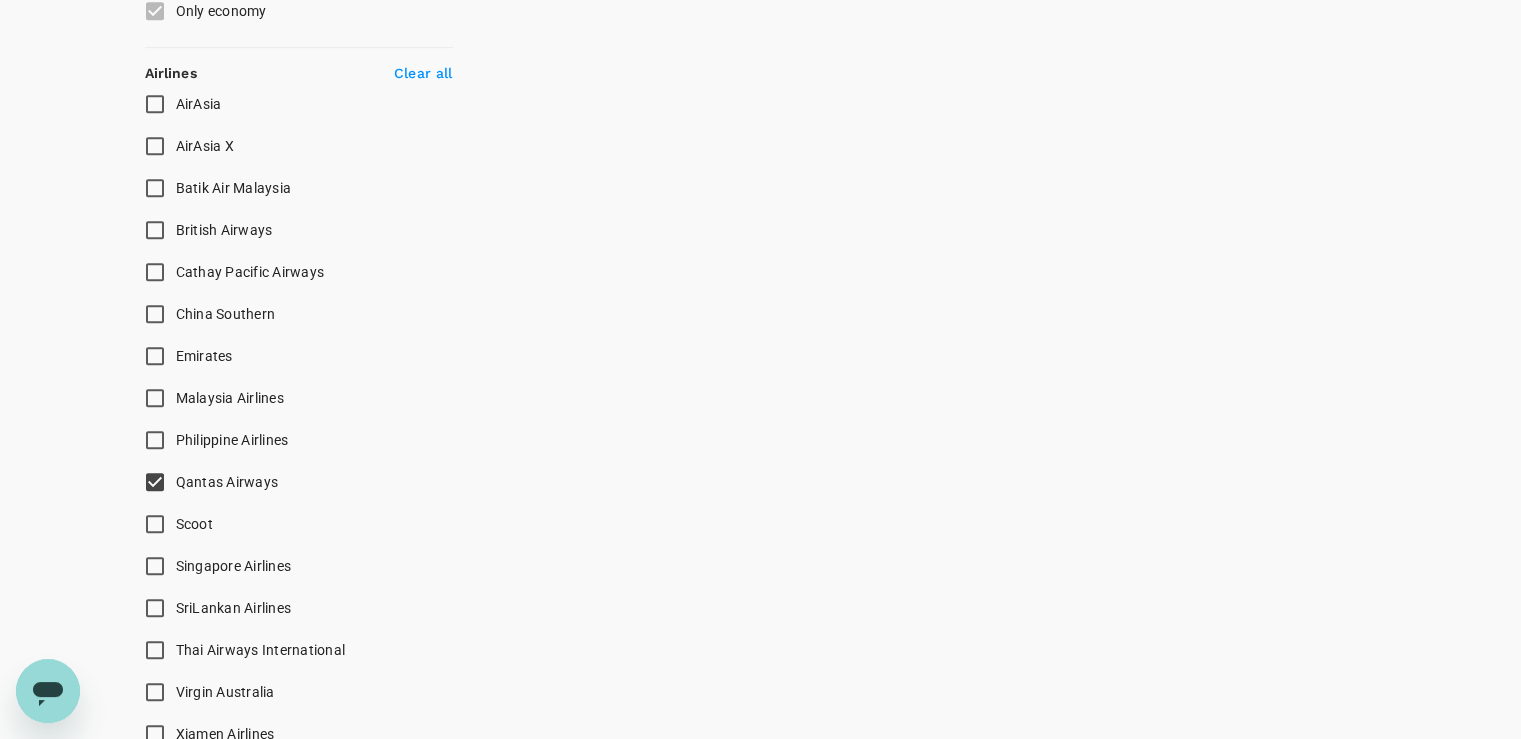 scroll, scrollTop: 1170, scrollLeft: 0, axis: vertical 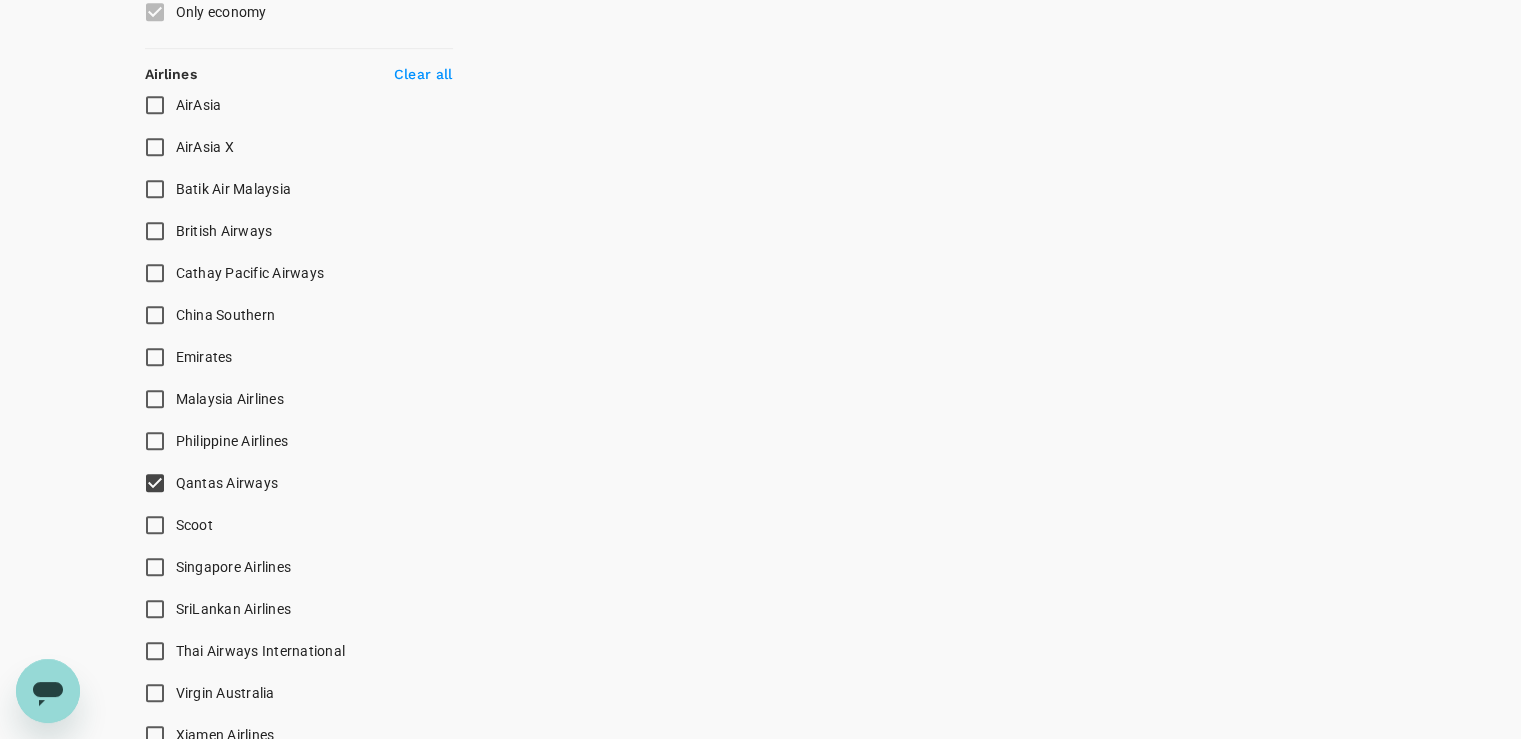 click on "Singapore Airlines" at bounding box center [155, 567] 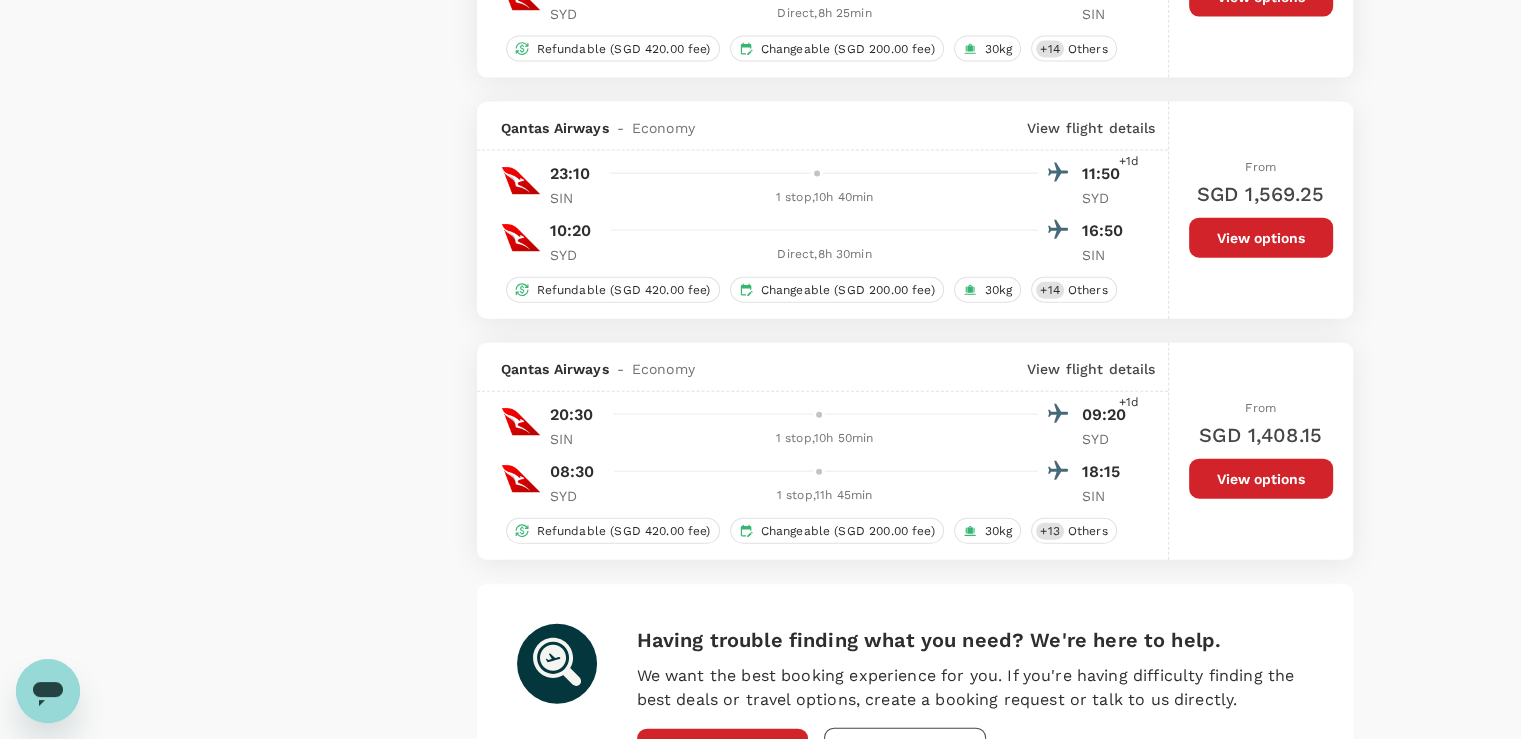 scroll, scrollTop: 4787, scrollLeft: 0, axis: vertical 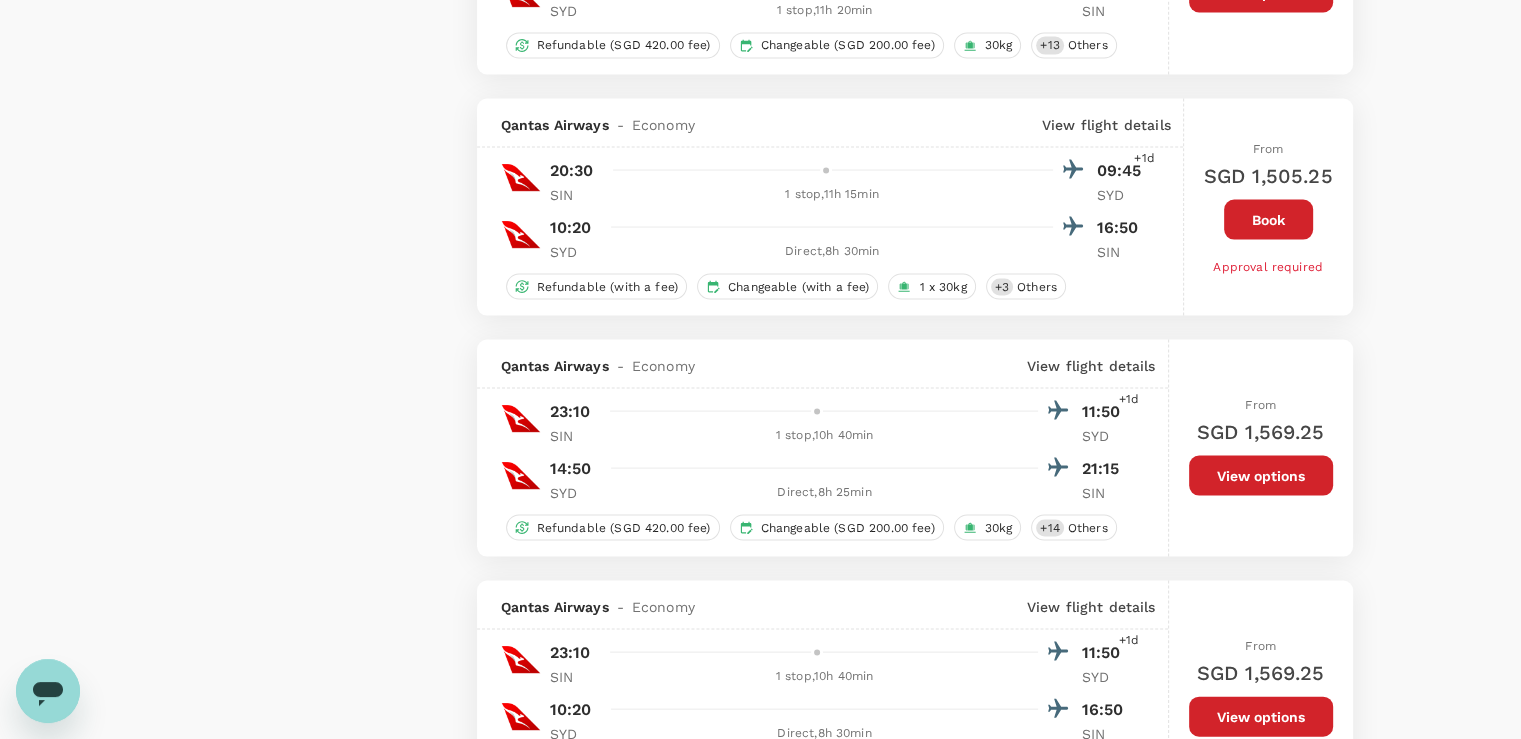 type on "1970" 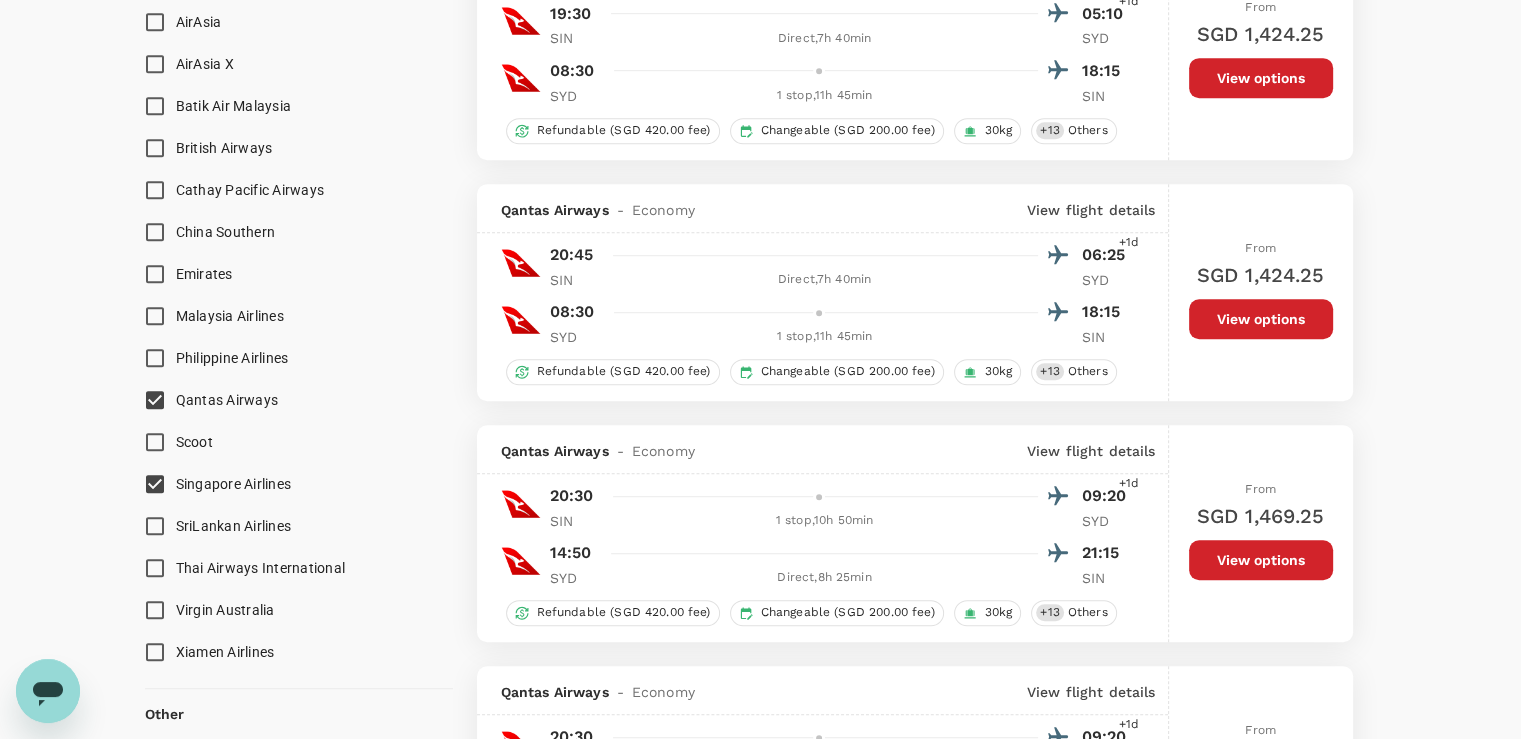 scroll, scrollTop: 1256, scrollLeft: 0, axis: vertical 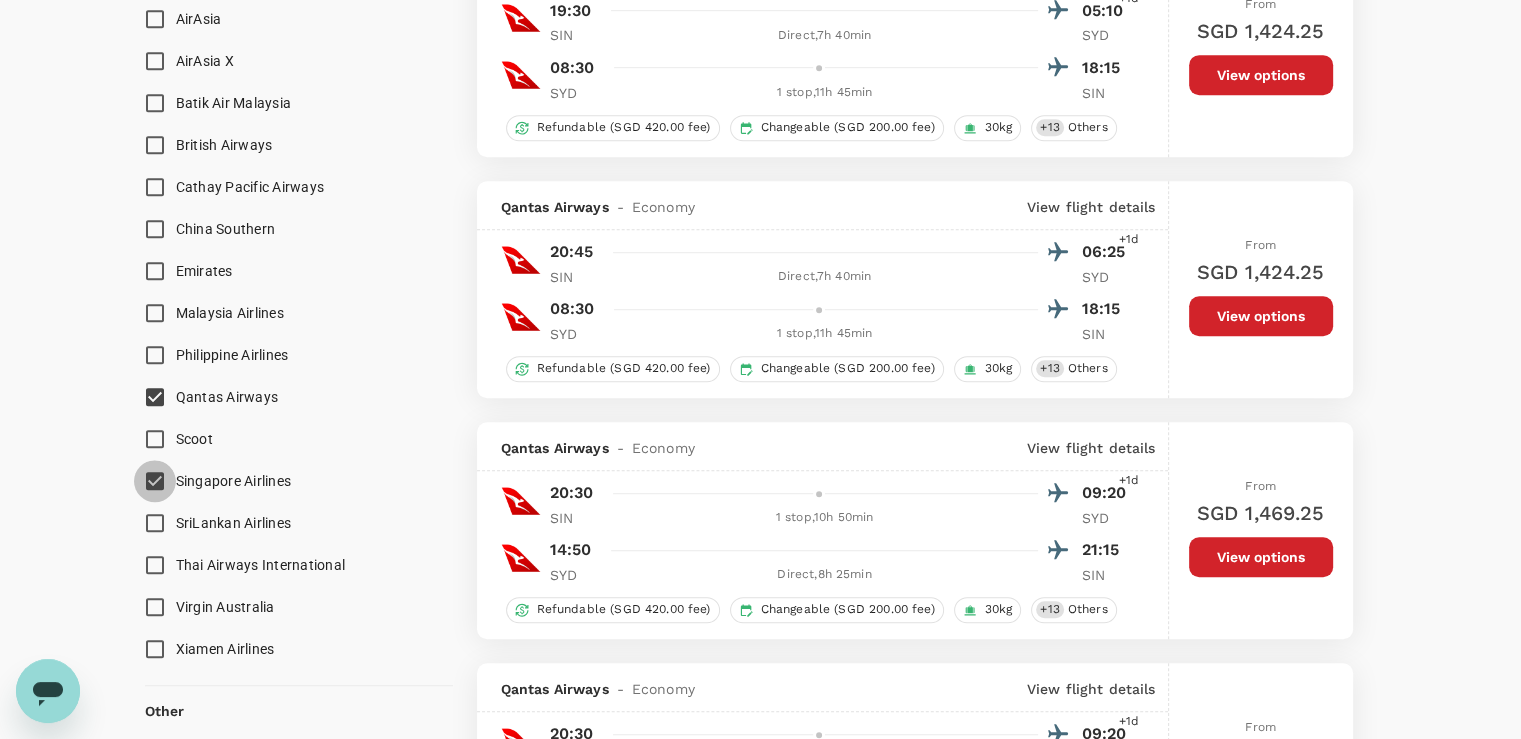 click on "Singapore Airlines" at bounding box center (155, 481) 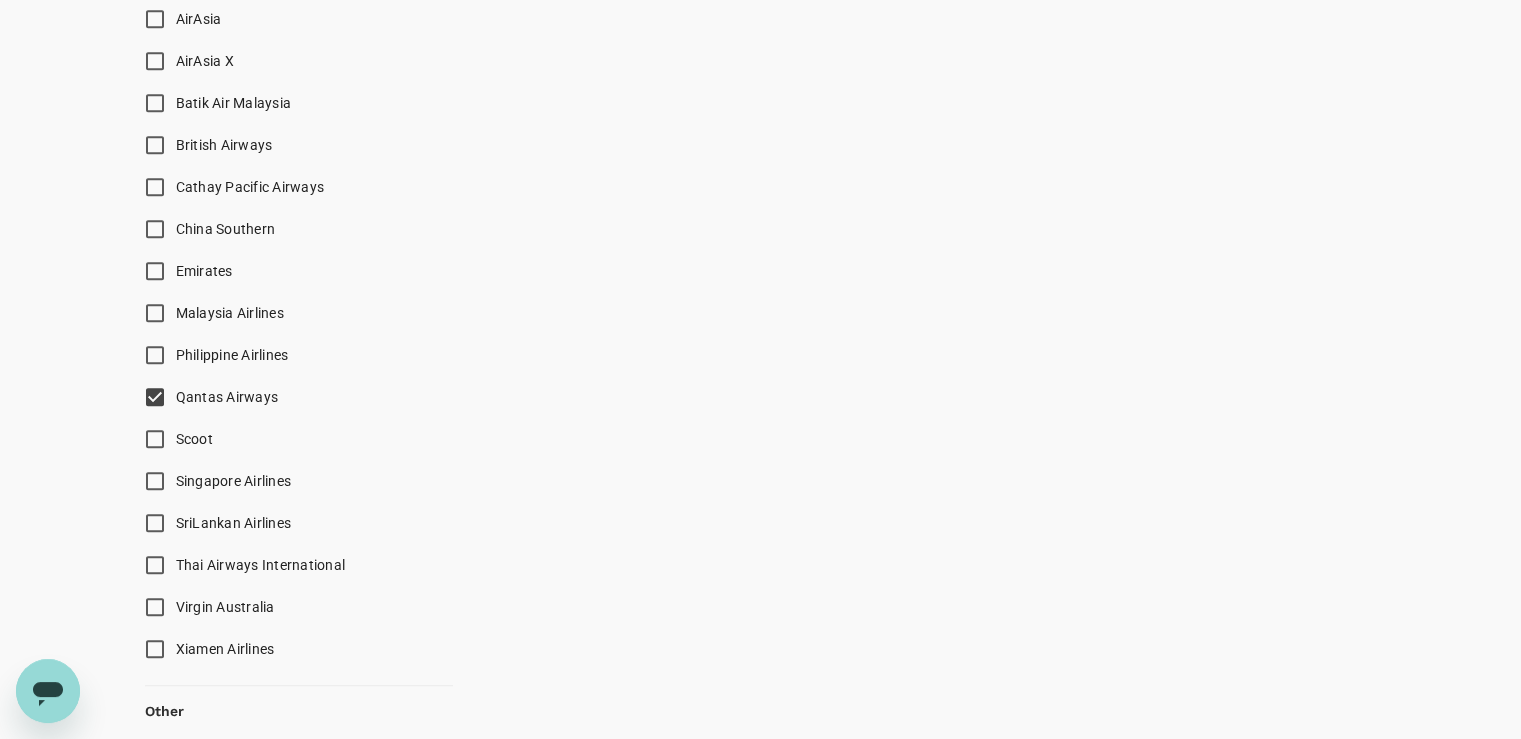 scroll, scrollTop: 1255, scrollLeft: 0, axis: vertical 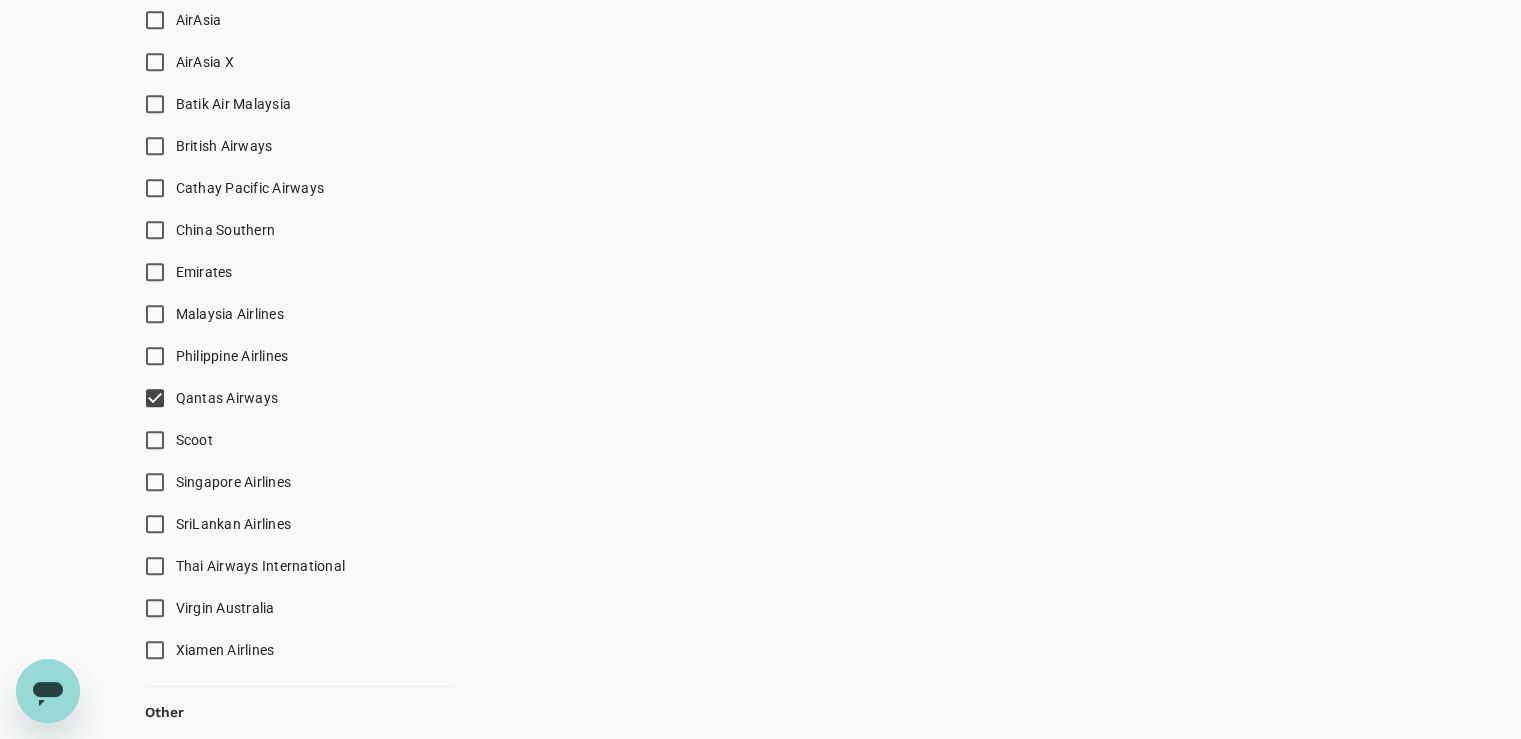 click on "Singapore Airlines" at bounding box center [155, 482] 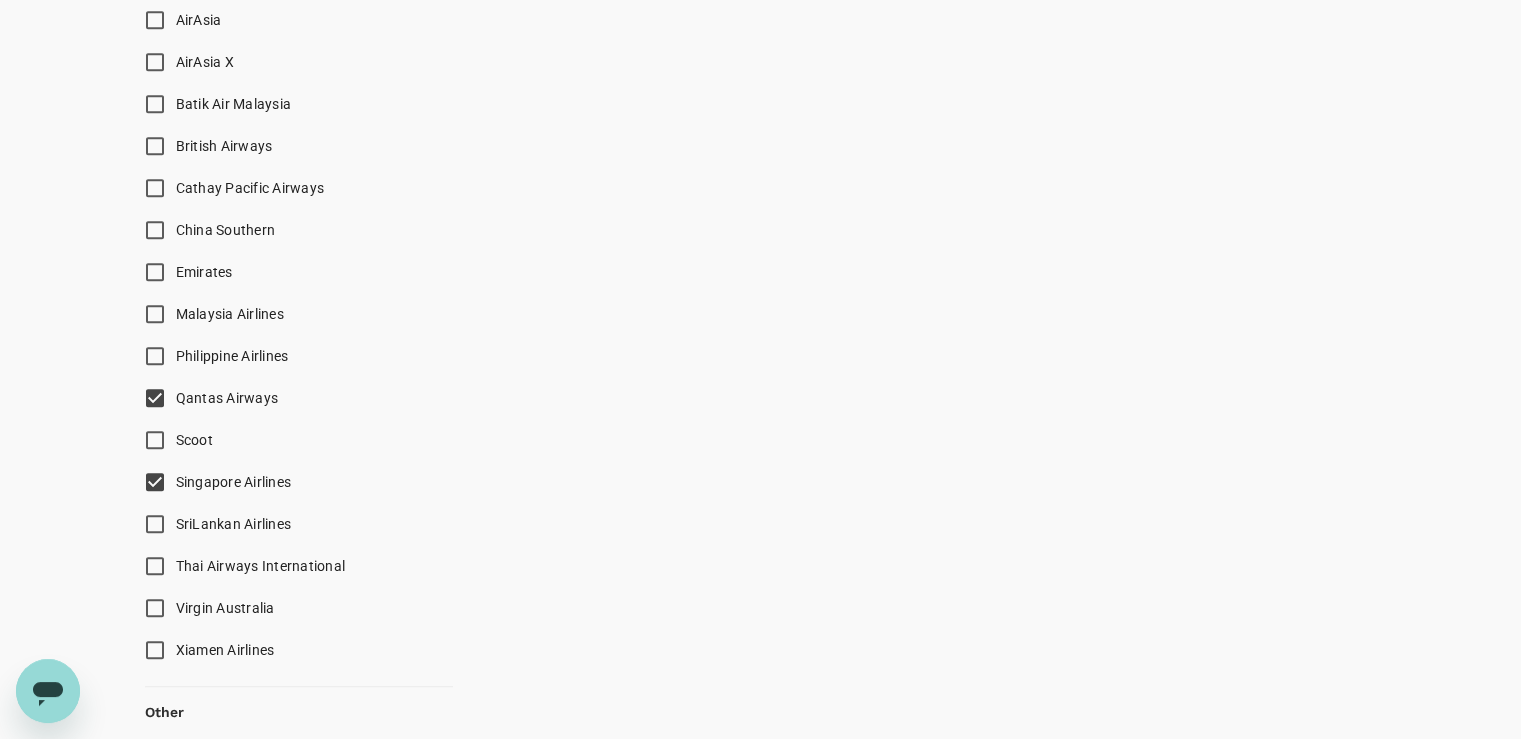 click on "Qantas Airways" at bounding box center (155, 398) 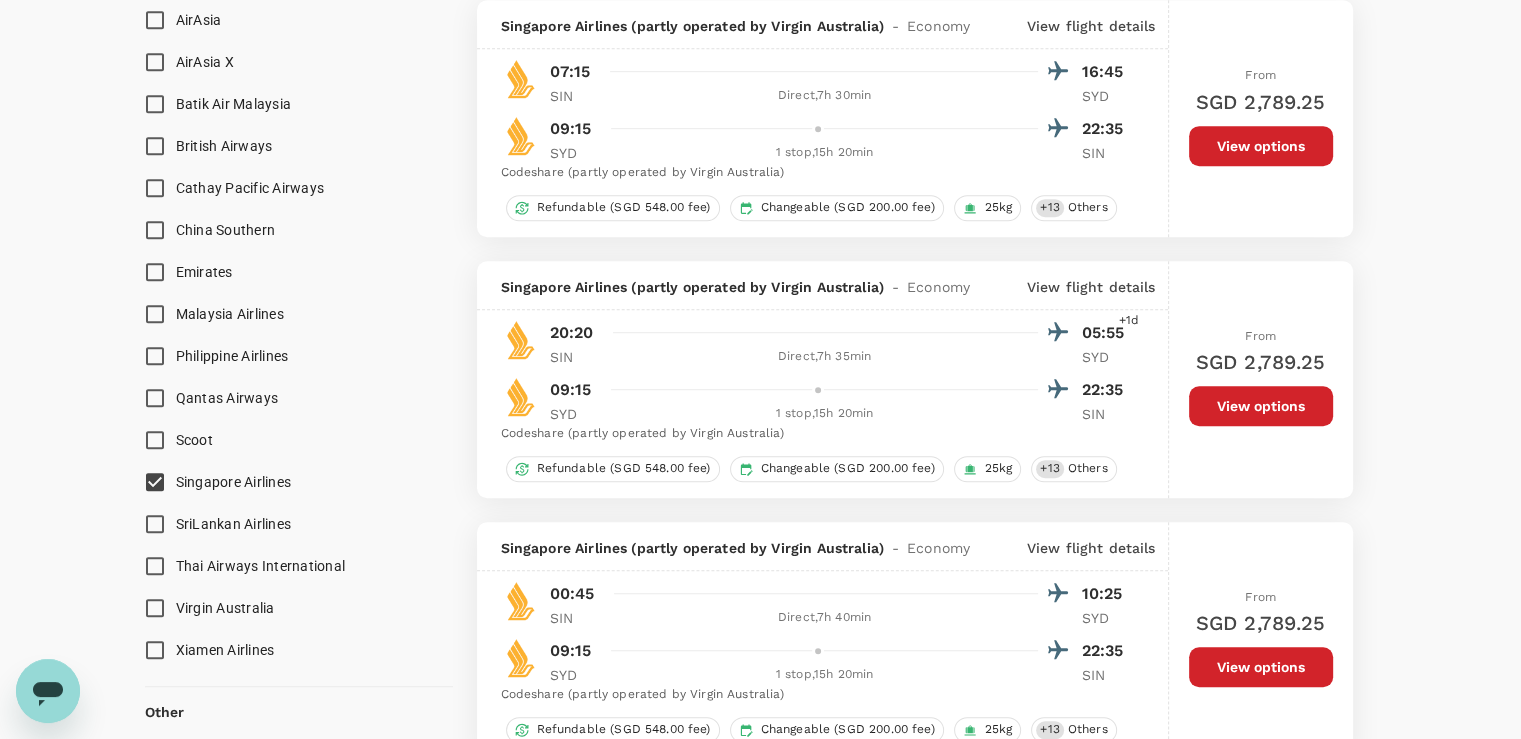 click on "Qantas Airways" at bounding box center [155, 398] 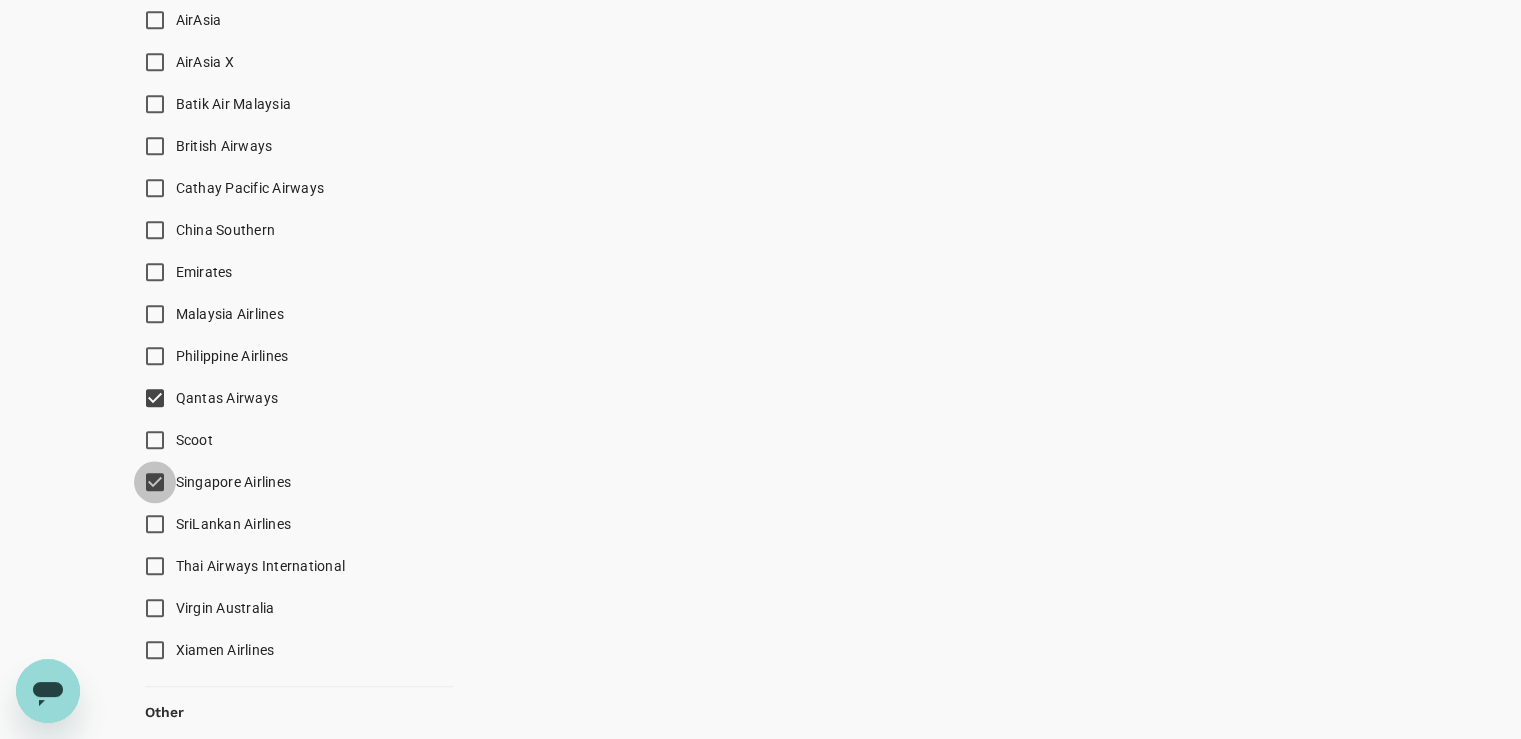 click on "Singapore Airlines" at bounding box center (155, 482) 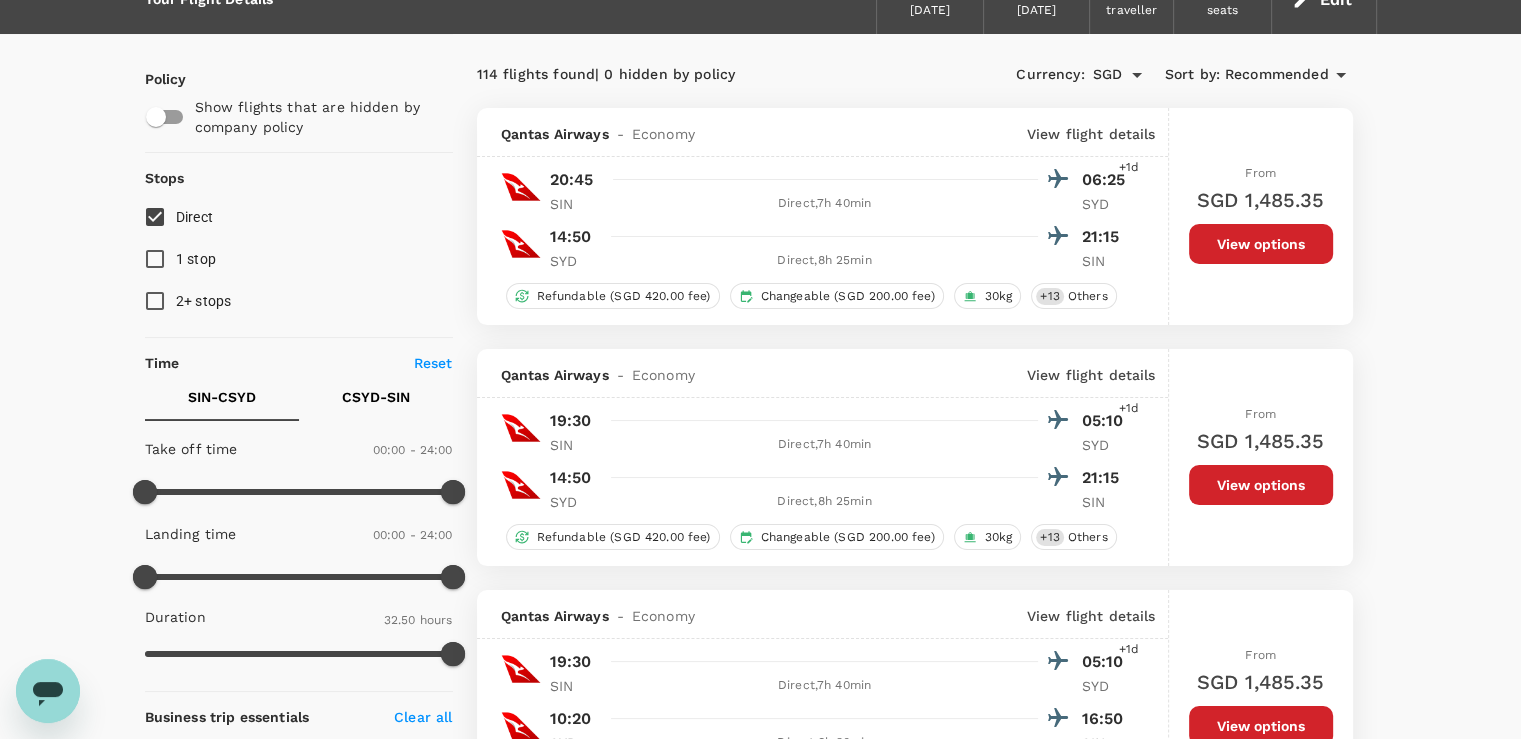 scroll, scrollTop: 102, scrollLeft: 0, axis: vertical 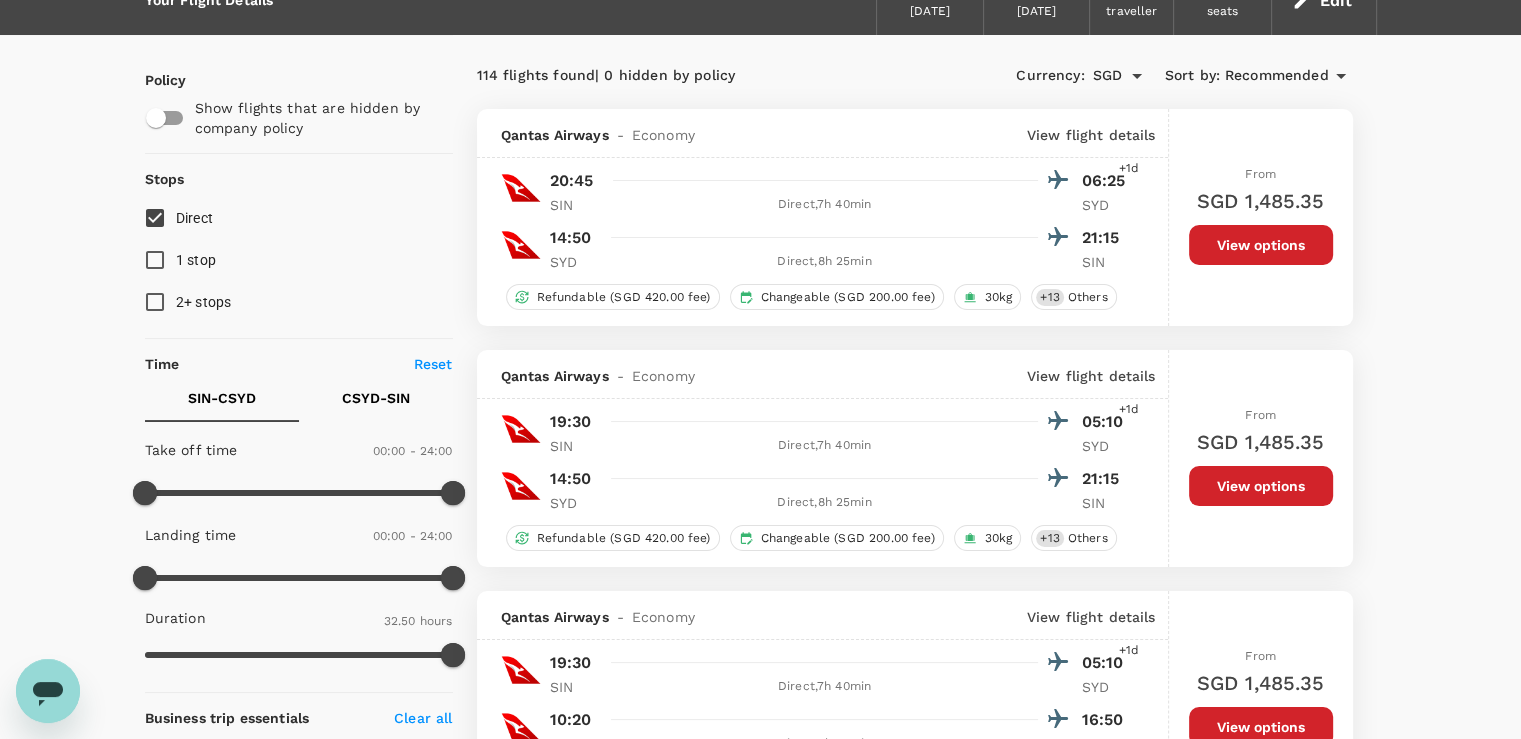 drag, startPoint x: 1270, startPoint y: 248, endPoint x: 1287, endPoint y: 248, distance: 17 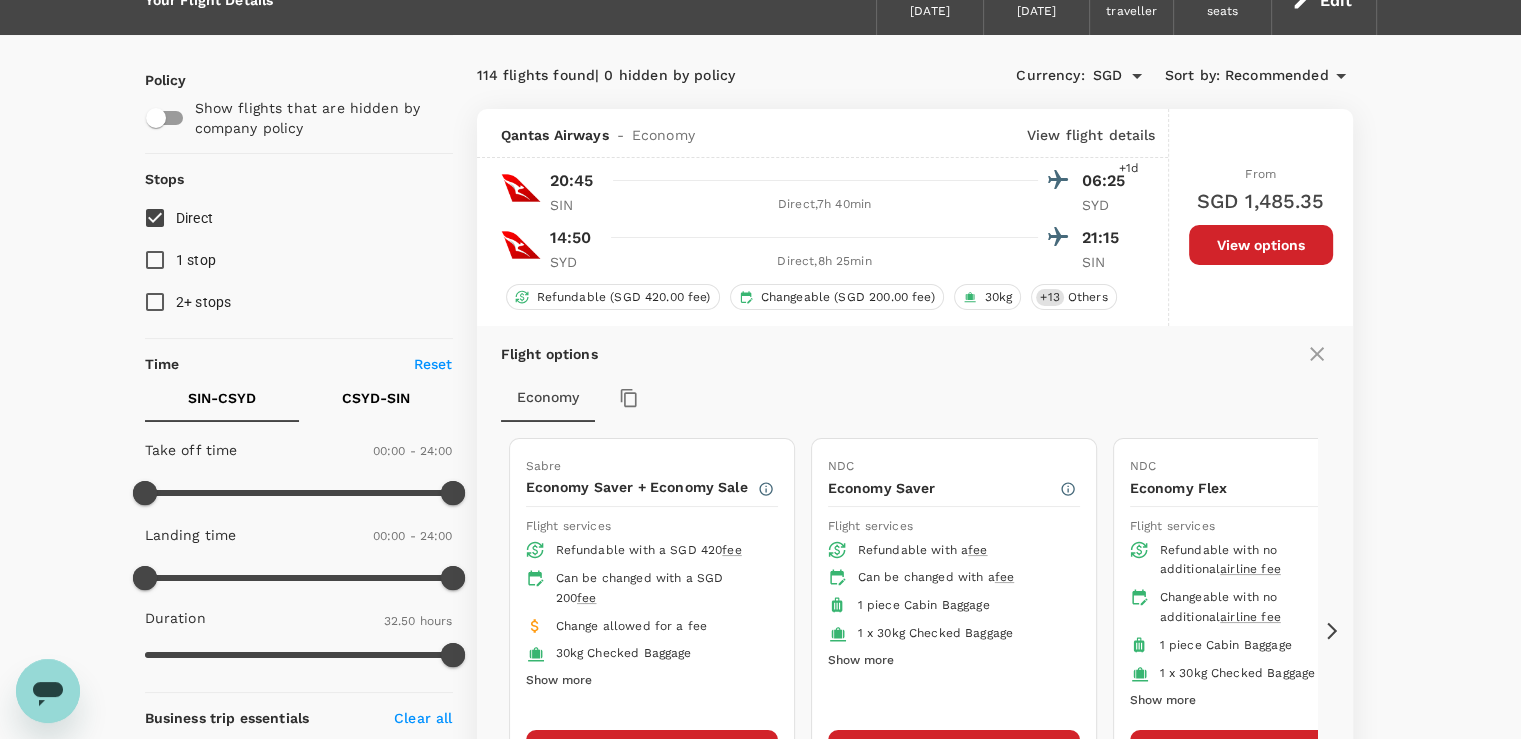 scroll, scrollTop: 211, scrollLeft: 0, axis: vertical 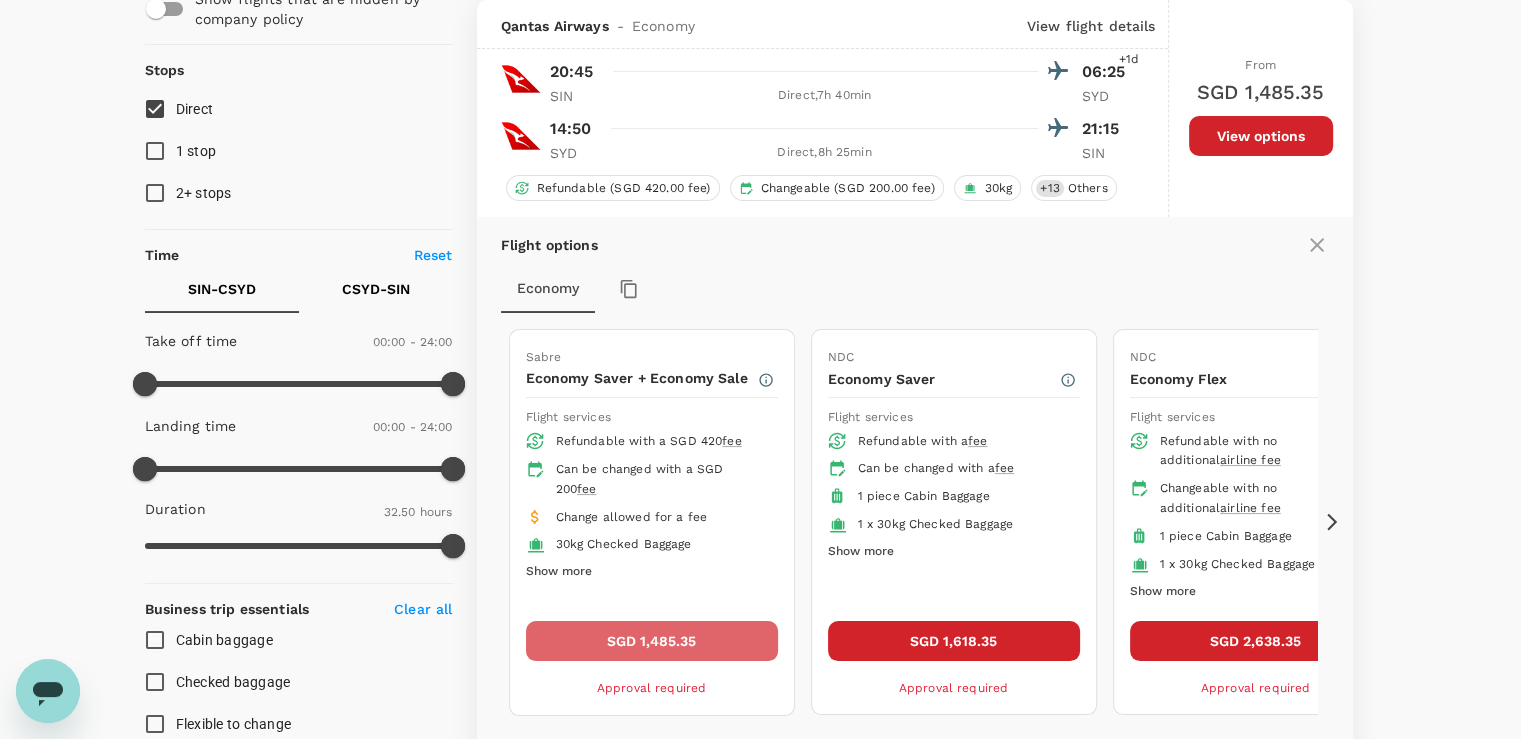 click on "SGD 1,485.35" at bounding box center (652, 641) 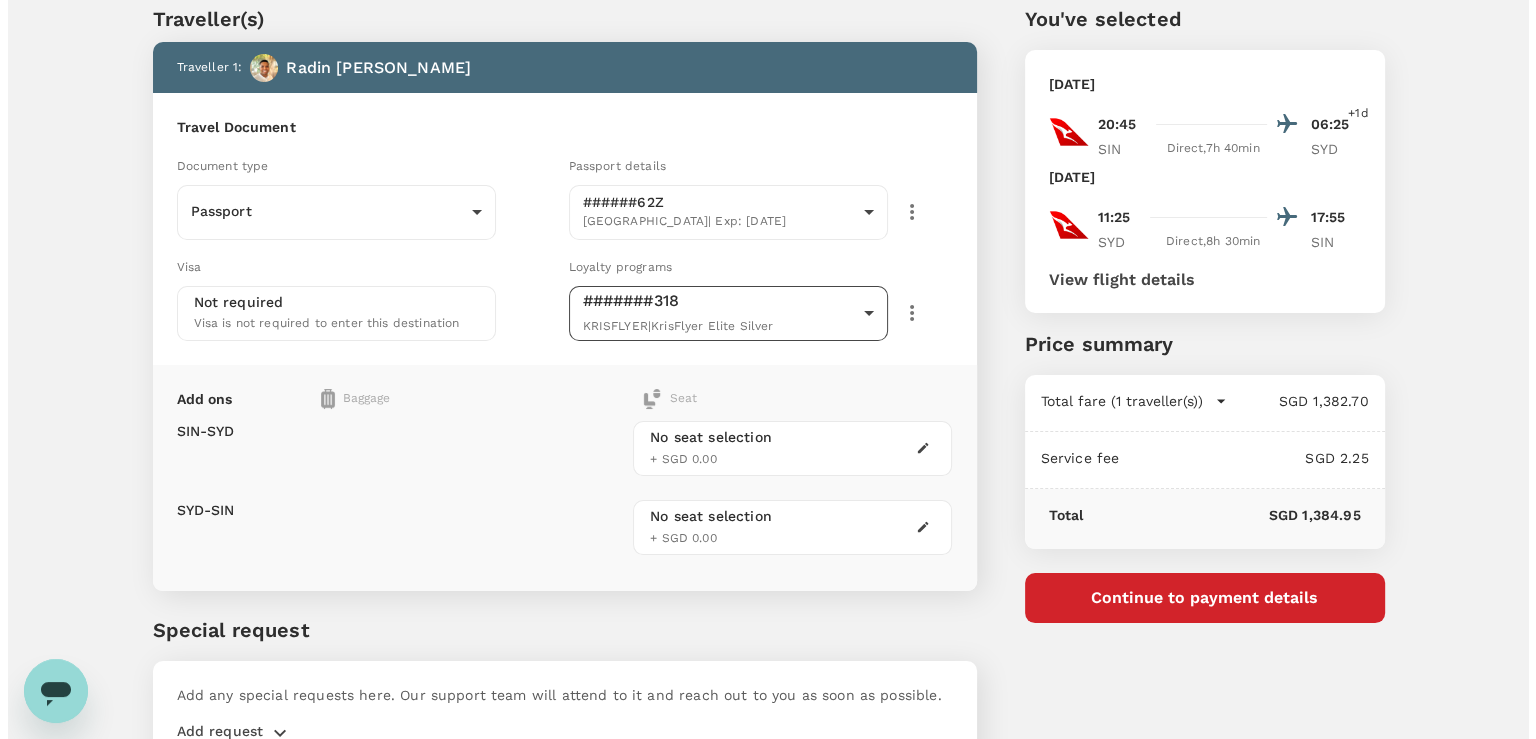 scroll, scrollTop: 80, scrollLeft: 0, axis: vertical 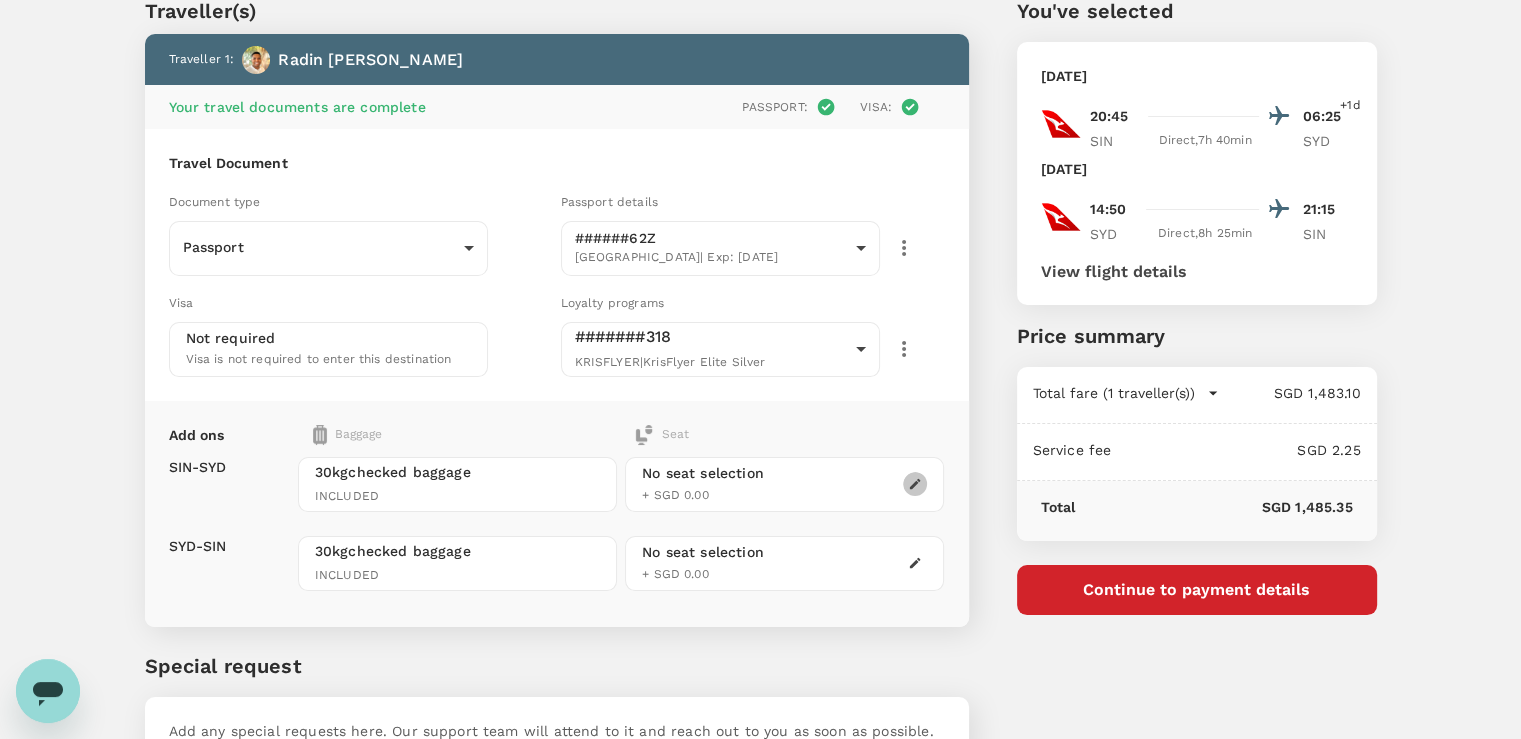 click 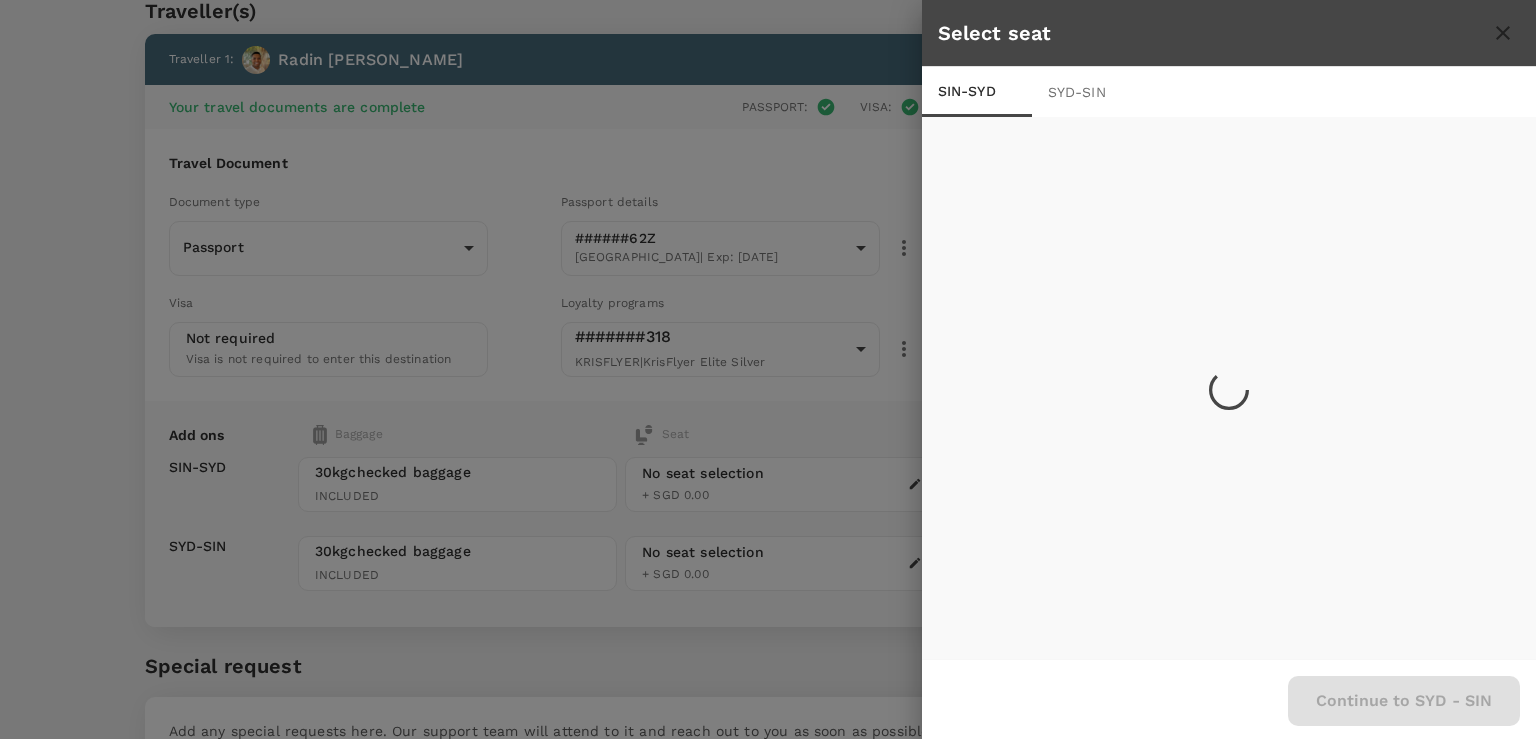 scroll, scrollTop: 2, scrollLeft: 0, axis: vertical 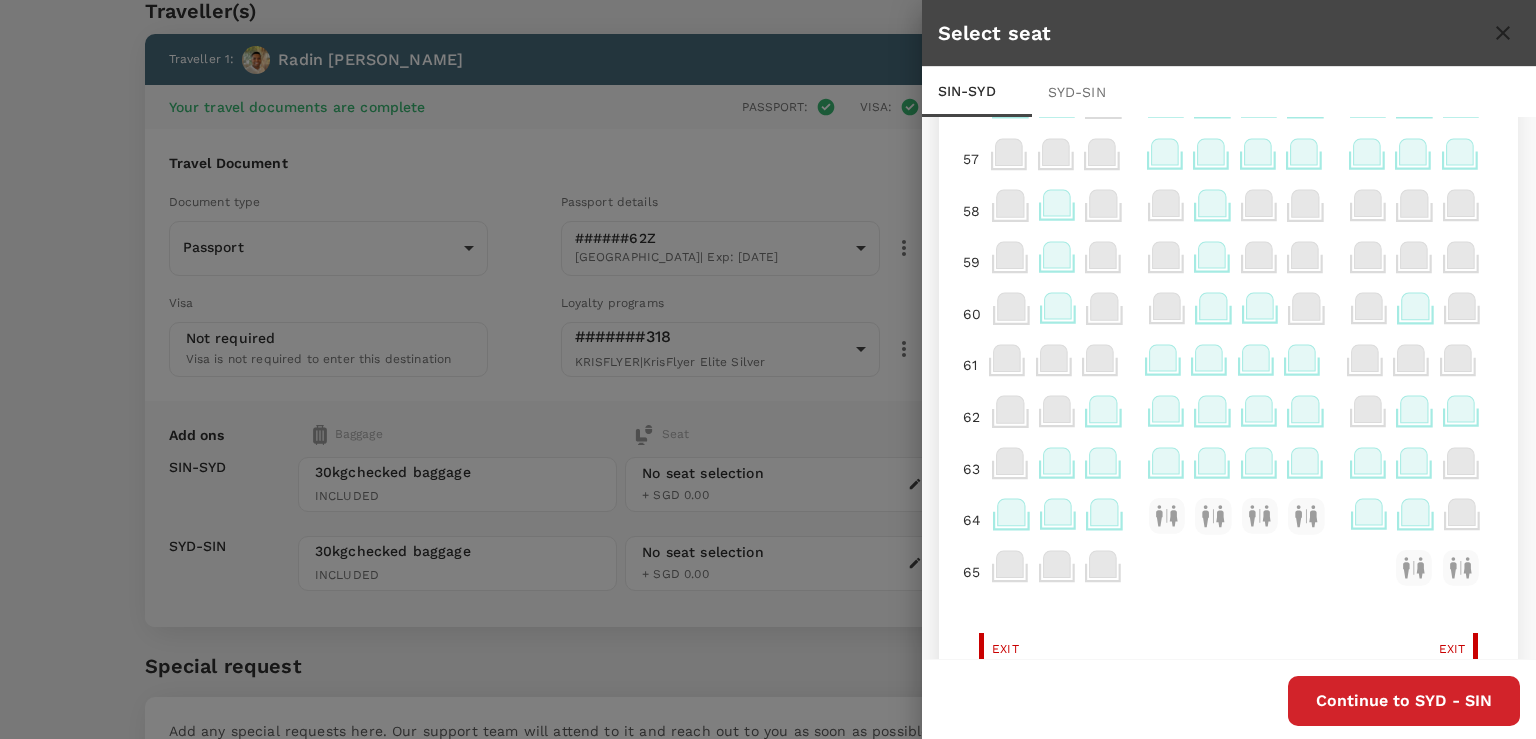 click 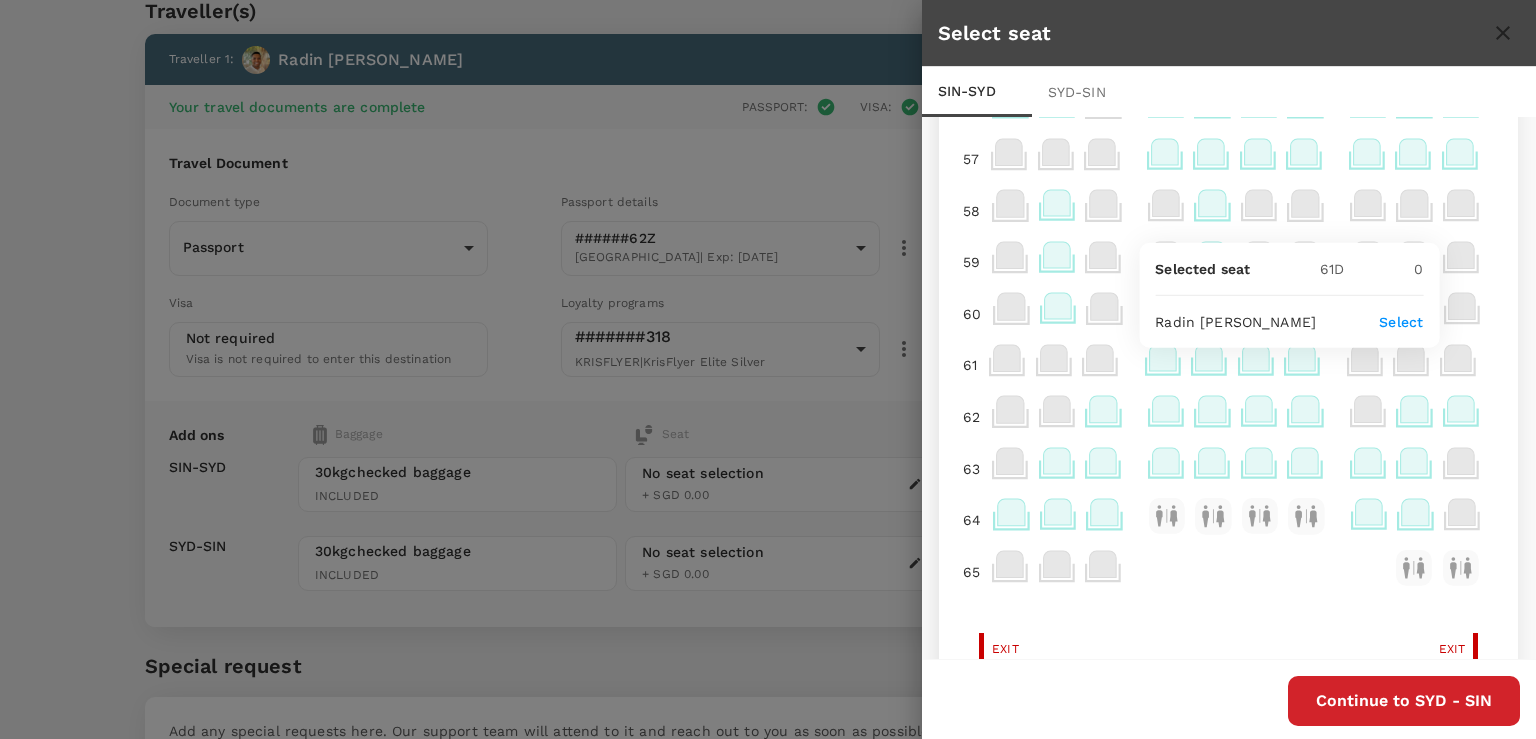 click on "Select" at bounding box center [1401, 322] 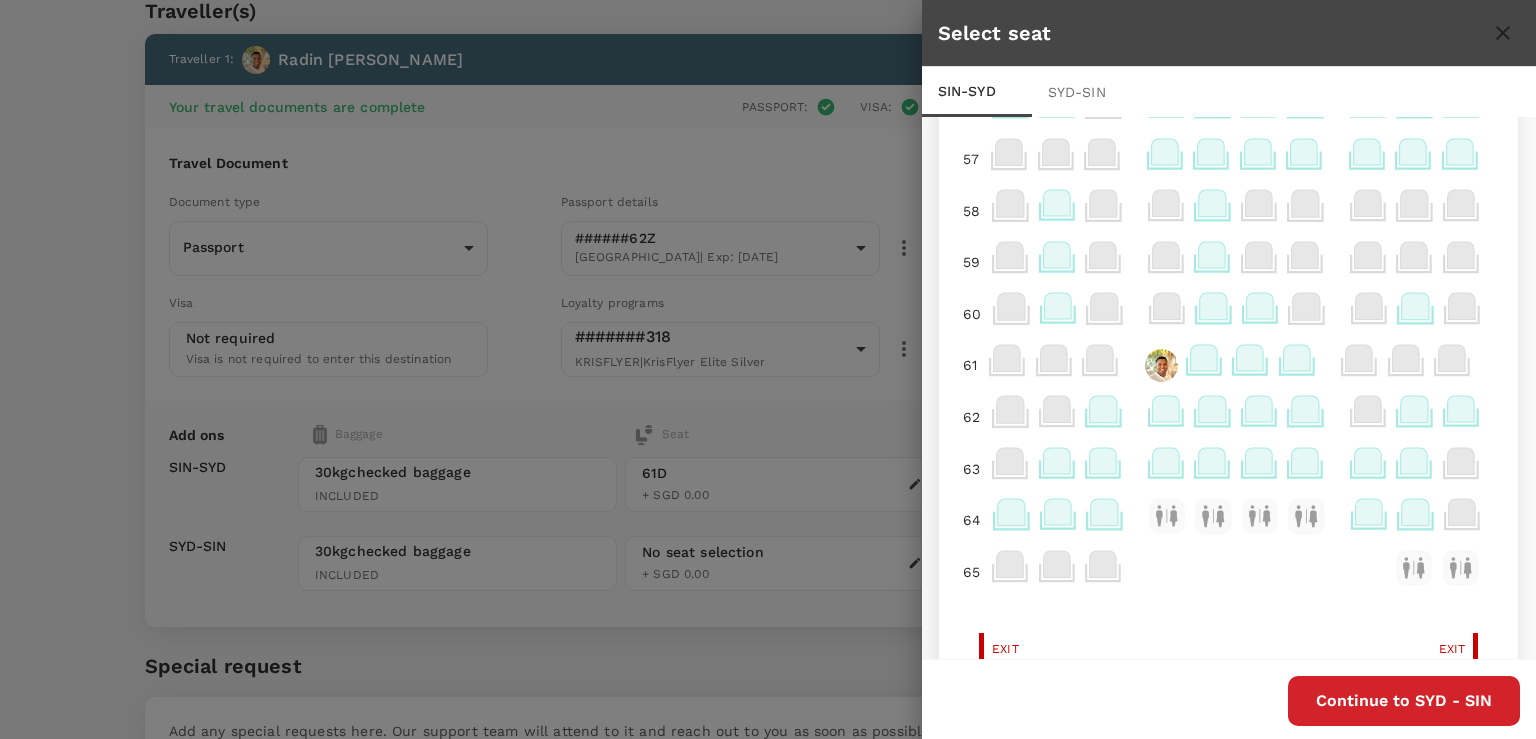 click on "Continue to   SYD - SIN" at bounding box center [1404, 701] 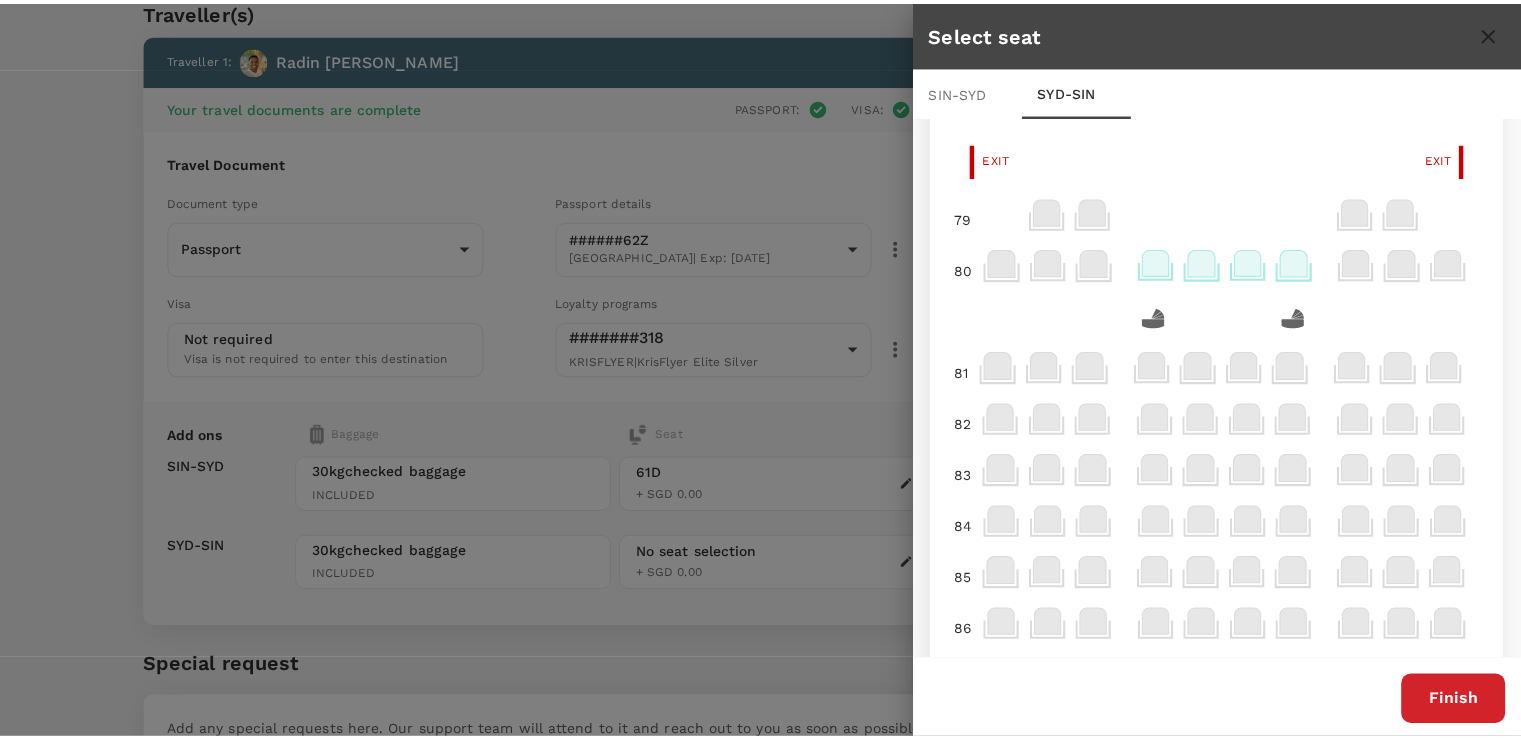 scroll, scrollTop: 2272, scrollLeft: 0, axis: vertical 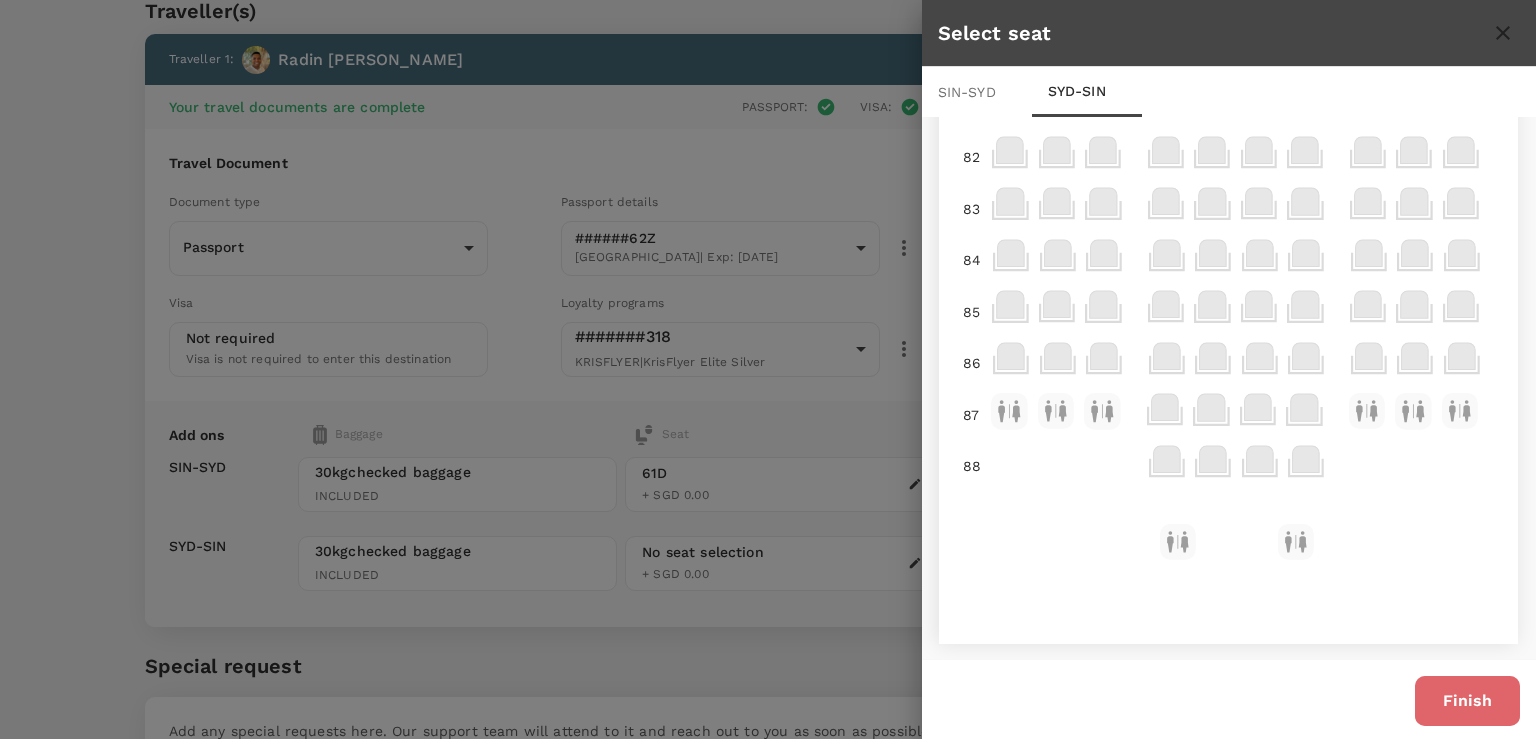 click on "Finish" at bounding box center [1467, 701] 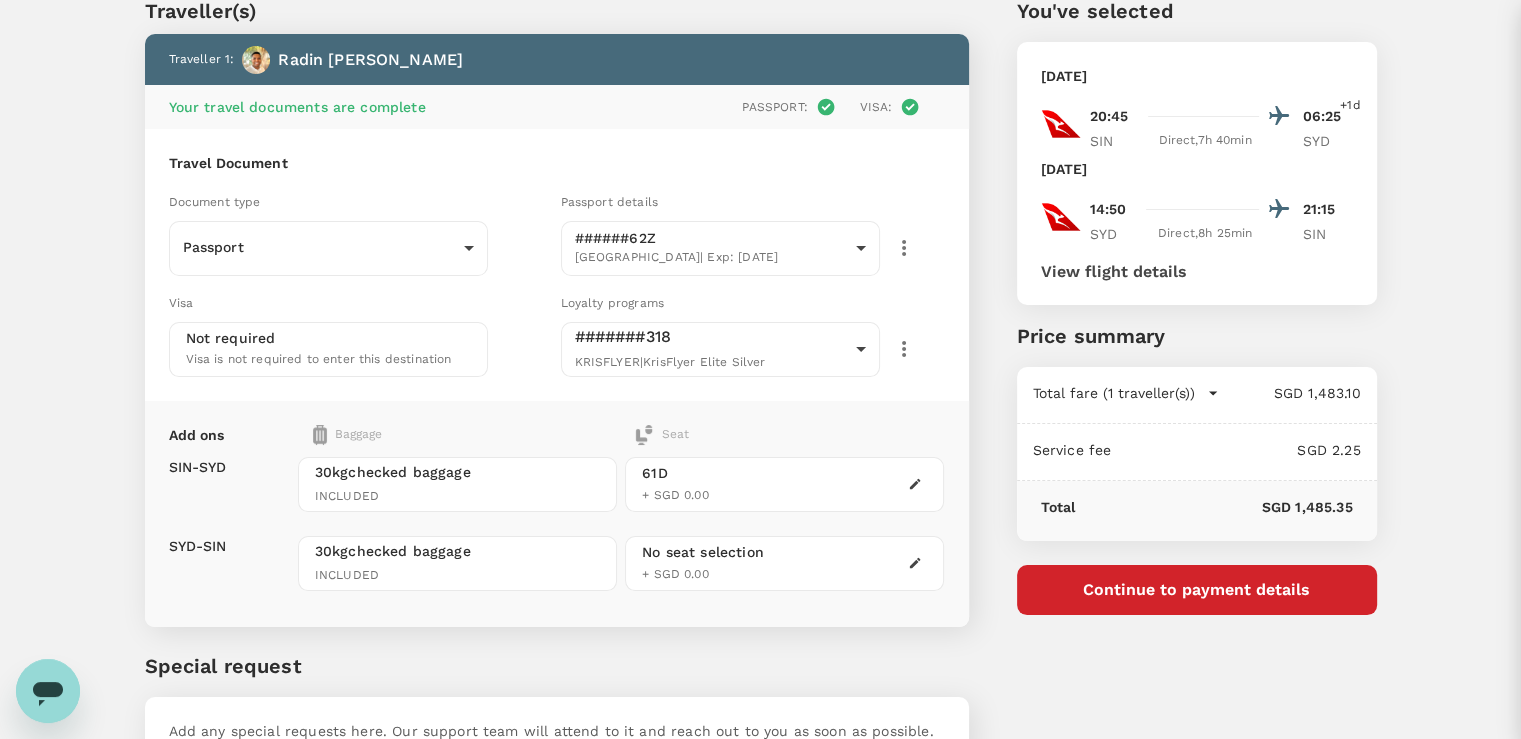 scroll, scrollTop: 0, scrollLeft: 0, axis: both 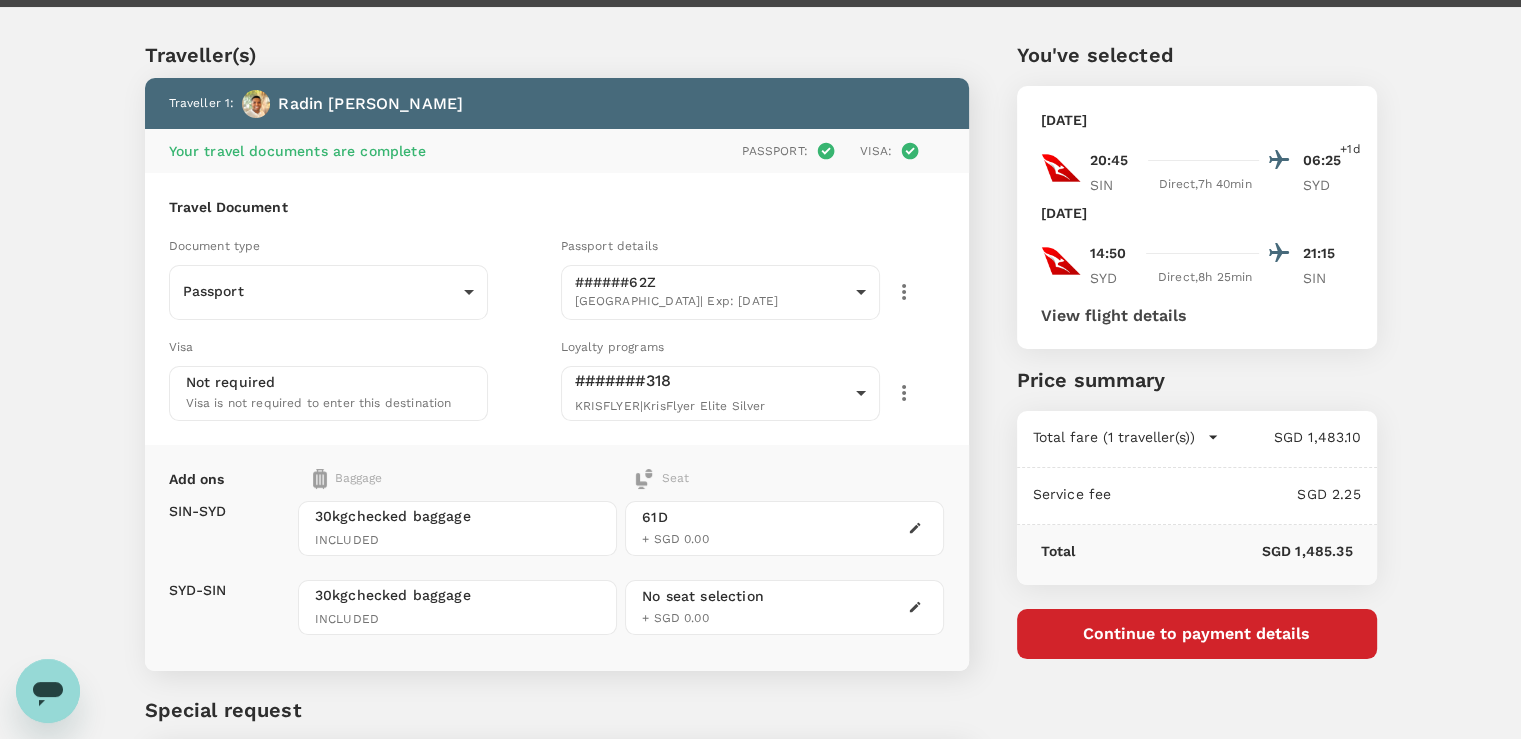 type 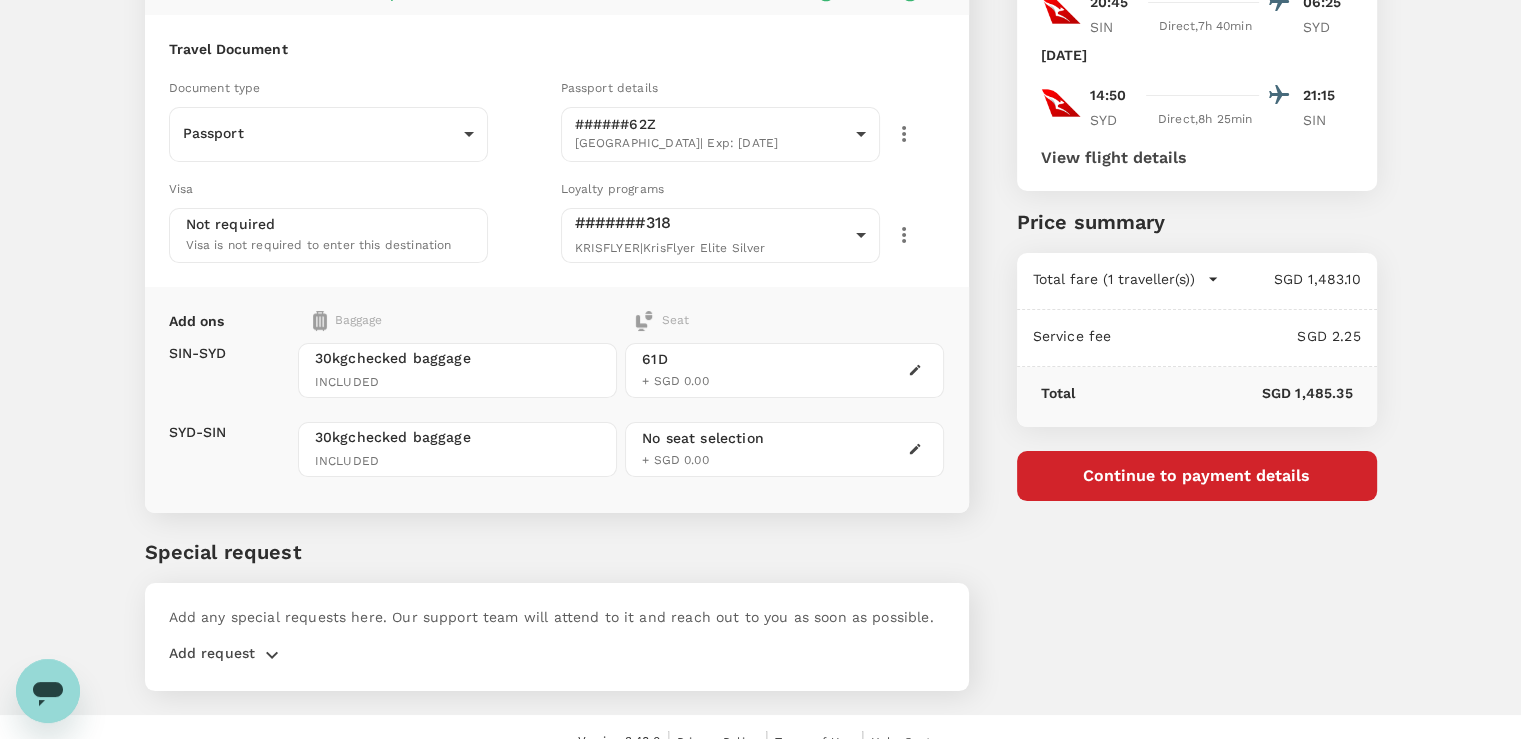 scroll, scrollTop: 220, scrollLeft: 0, axis: vertical 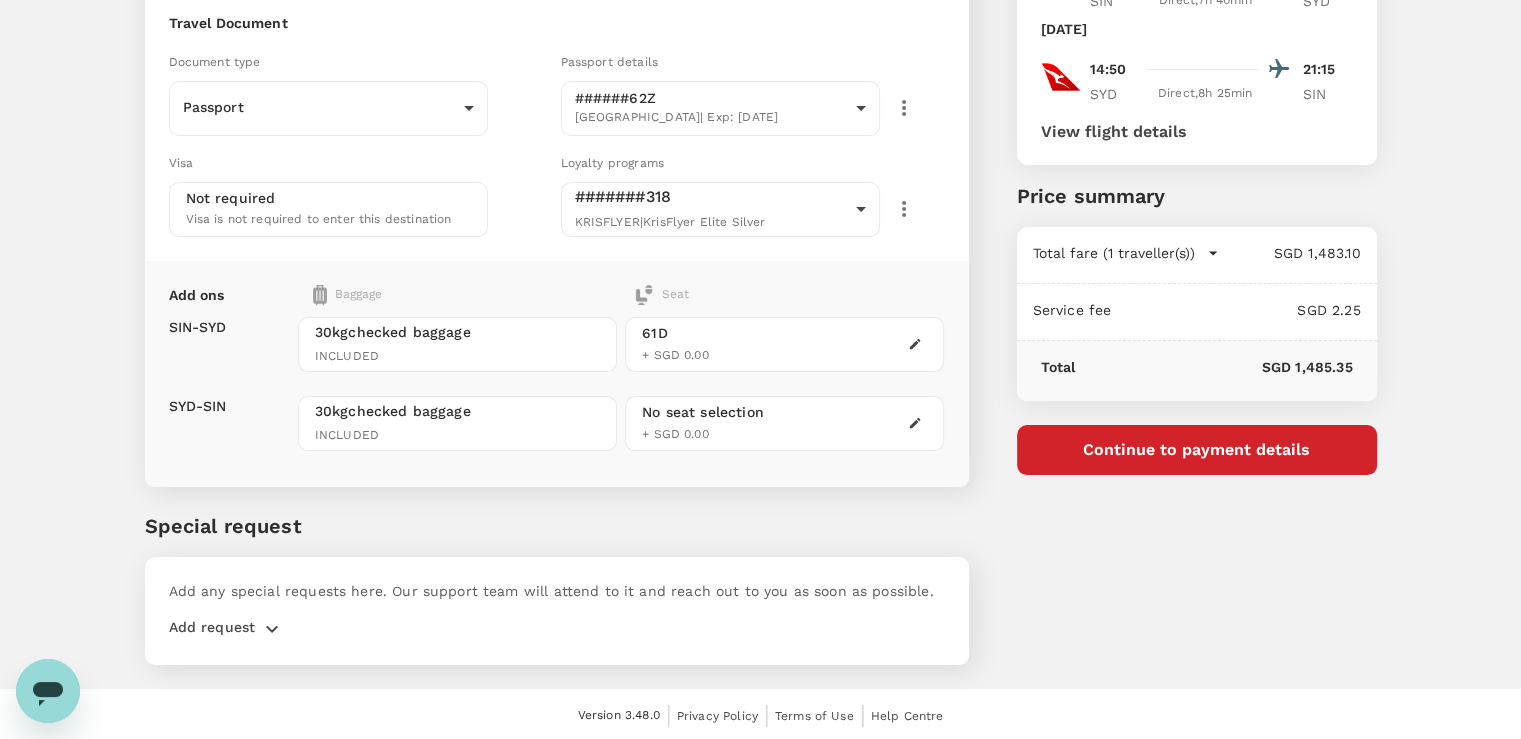 click on "Add request" at bounding box center [212, 629] 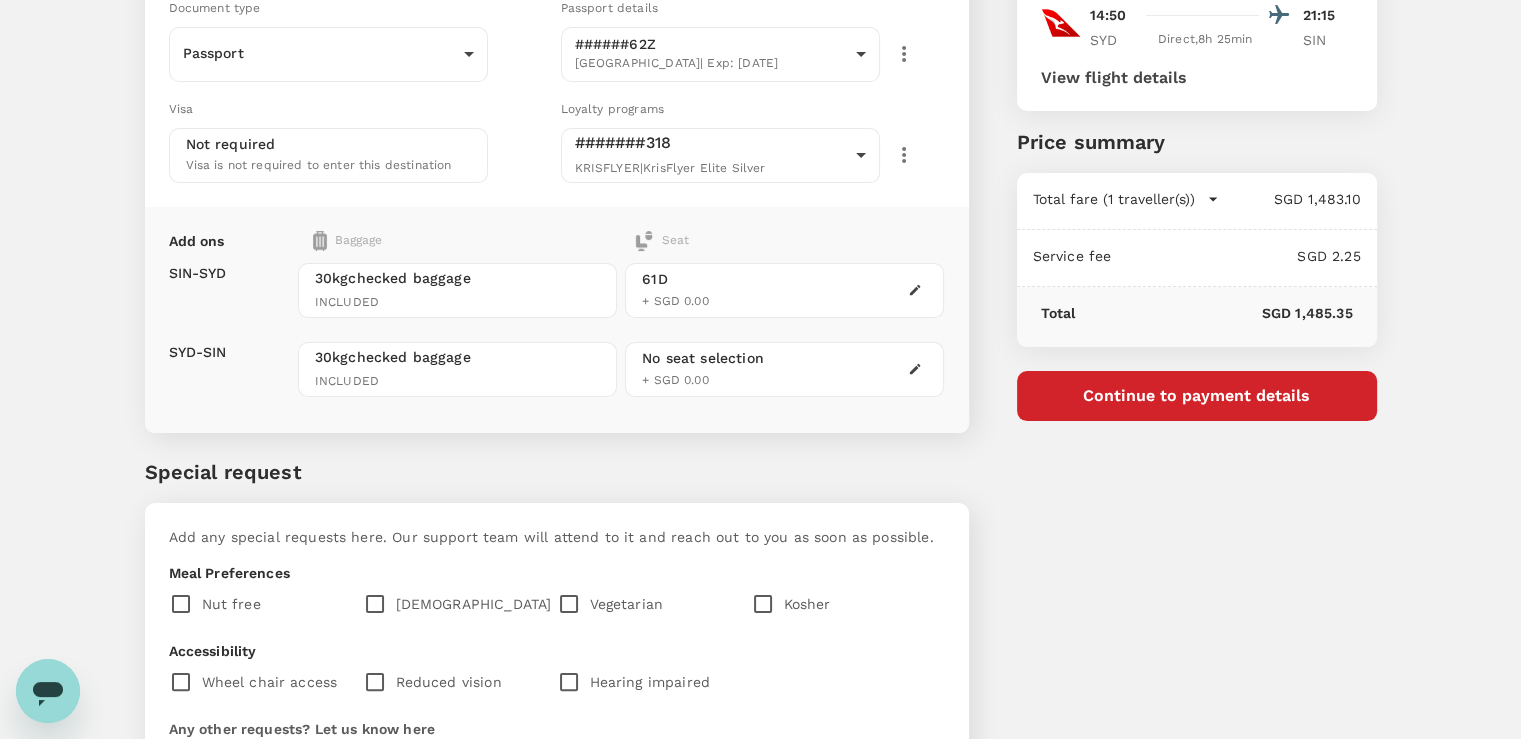 scroll, scrollTop: 276, scrollLeft: 0, axis: vertical 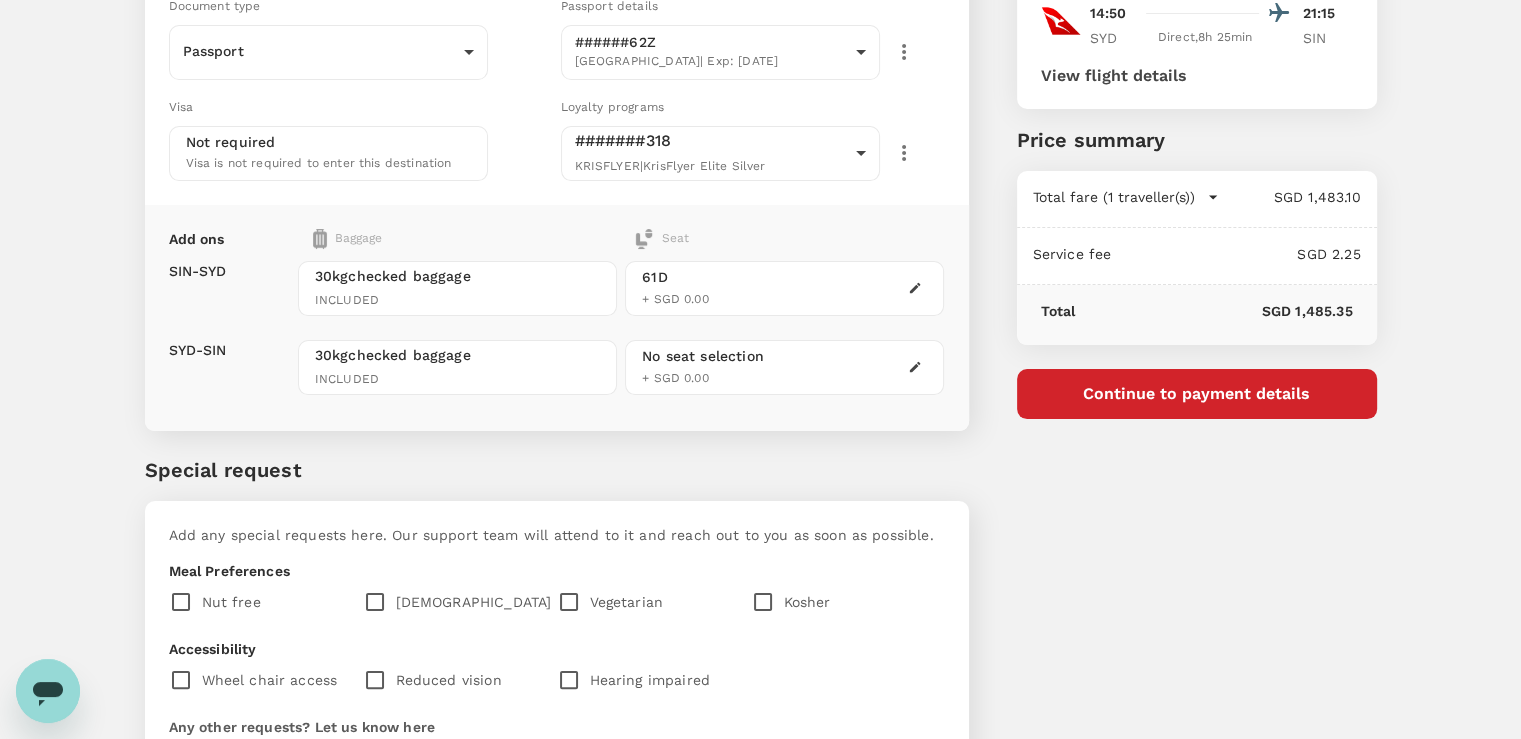 click on "[DEMOGRAPHIC_DATA]" at bounding box center (474, 602) 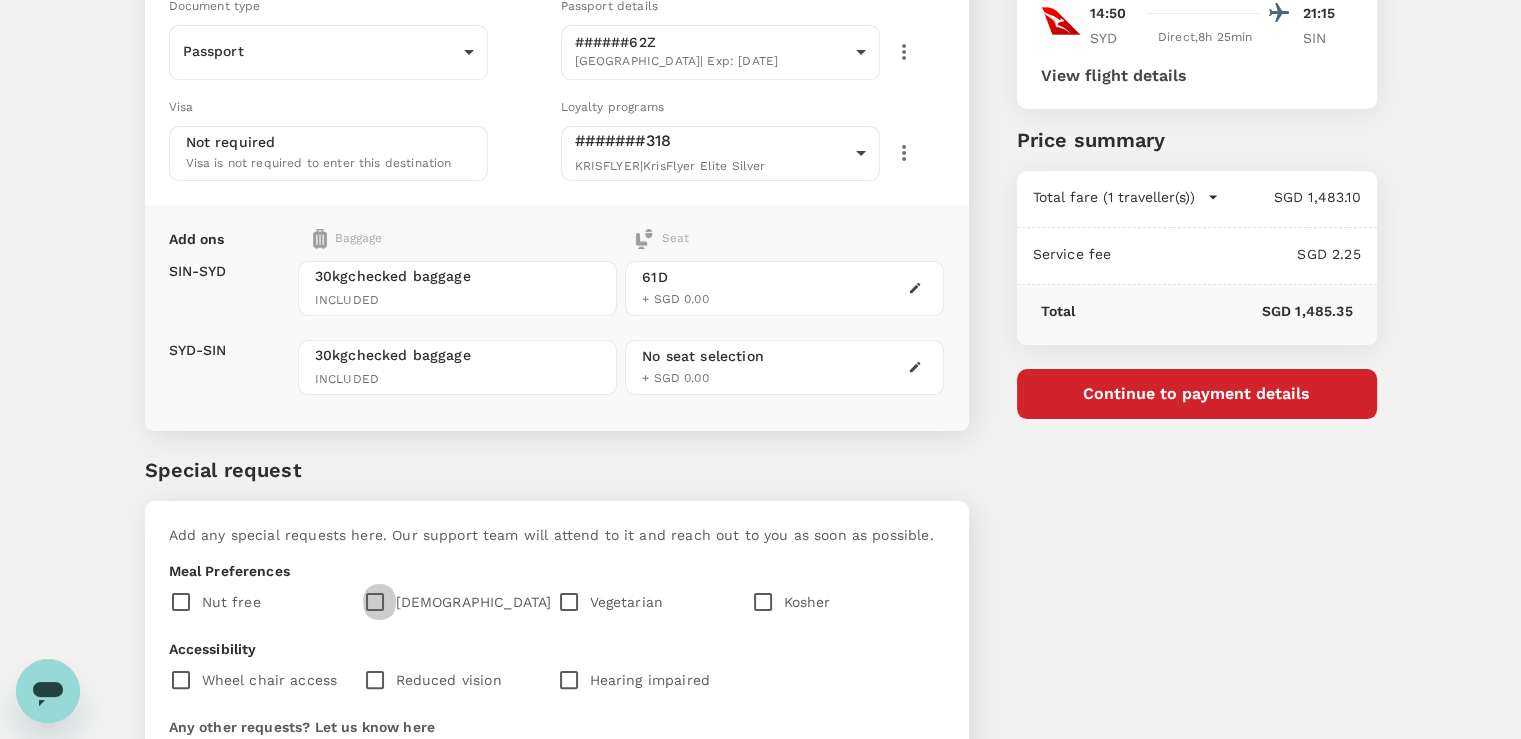 click at bounding box center [379, 602] 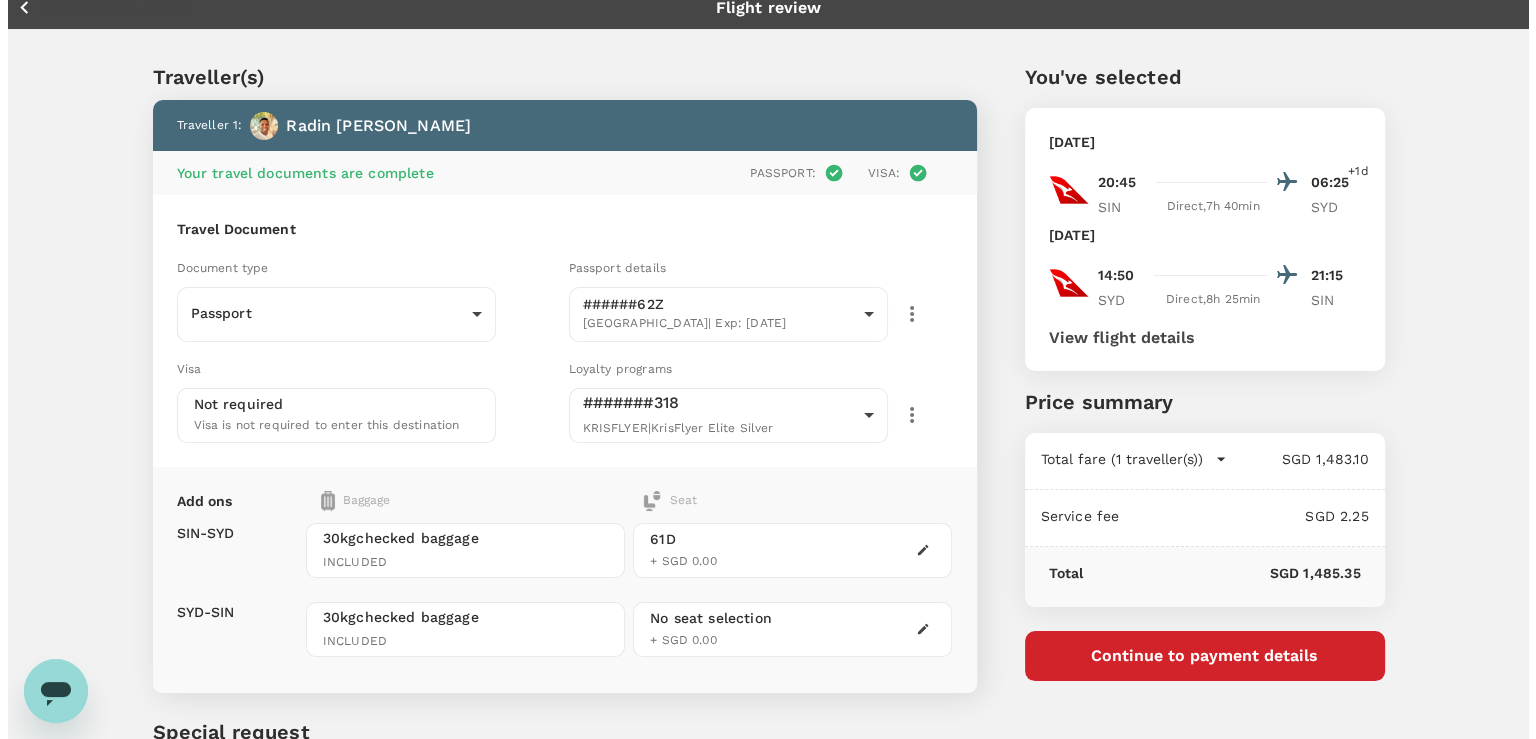 scroll, scrollTop: 0, scrollLeft: 0, axis: both 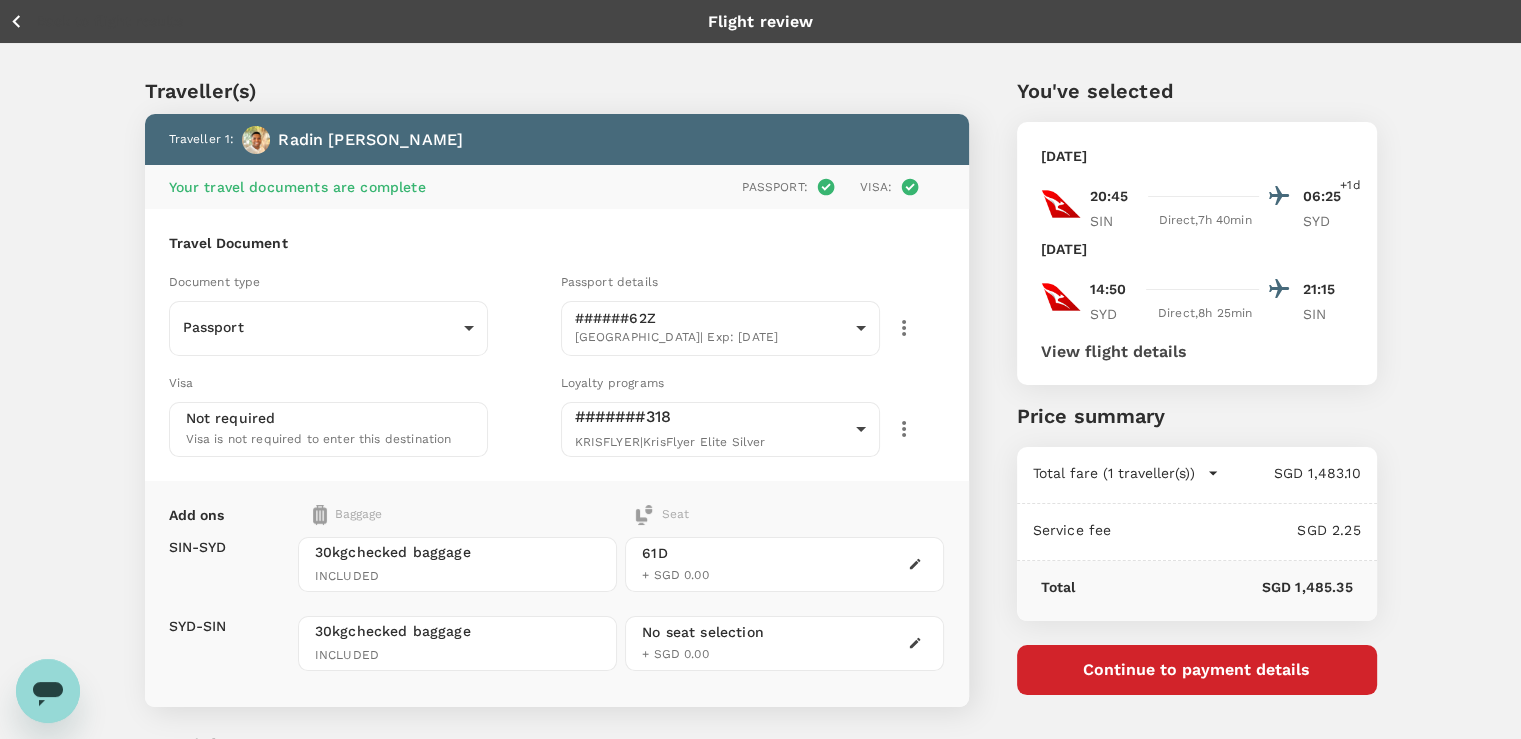 click on "Continue to payment details" at bounding box center (1197, 670) 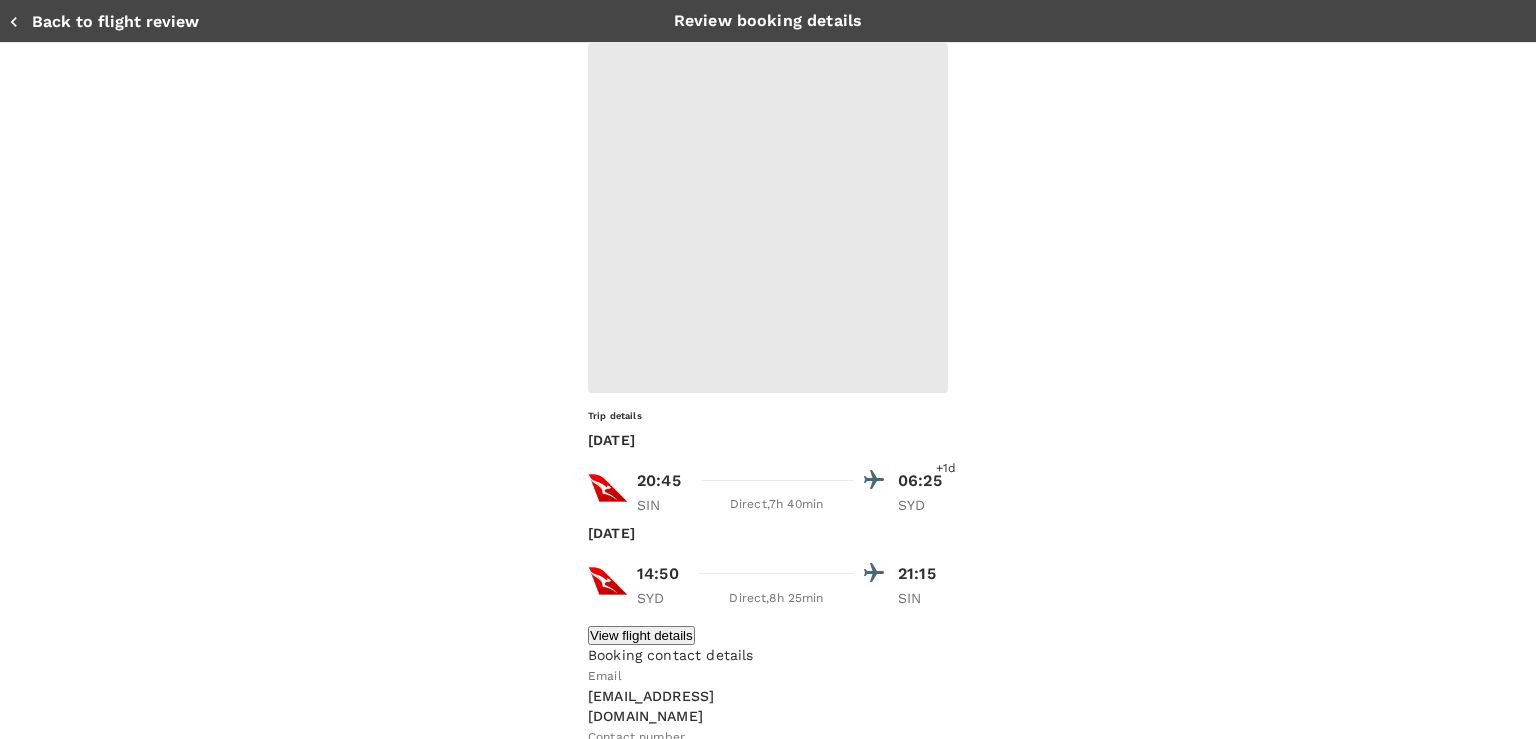 type on "9e599f25-8d49-4e86-a1d1-3dc5a6448a65" 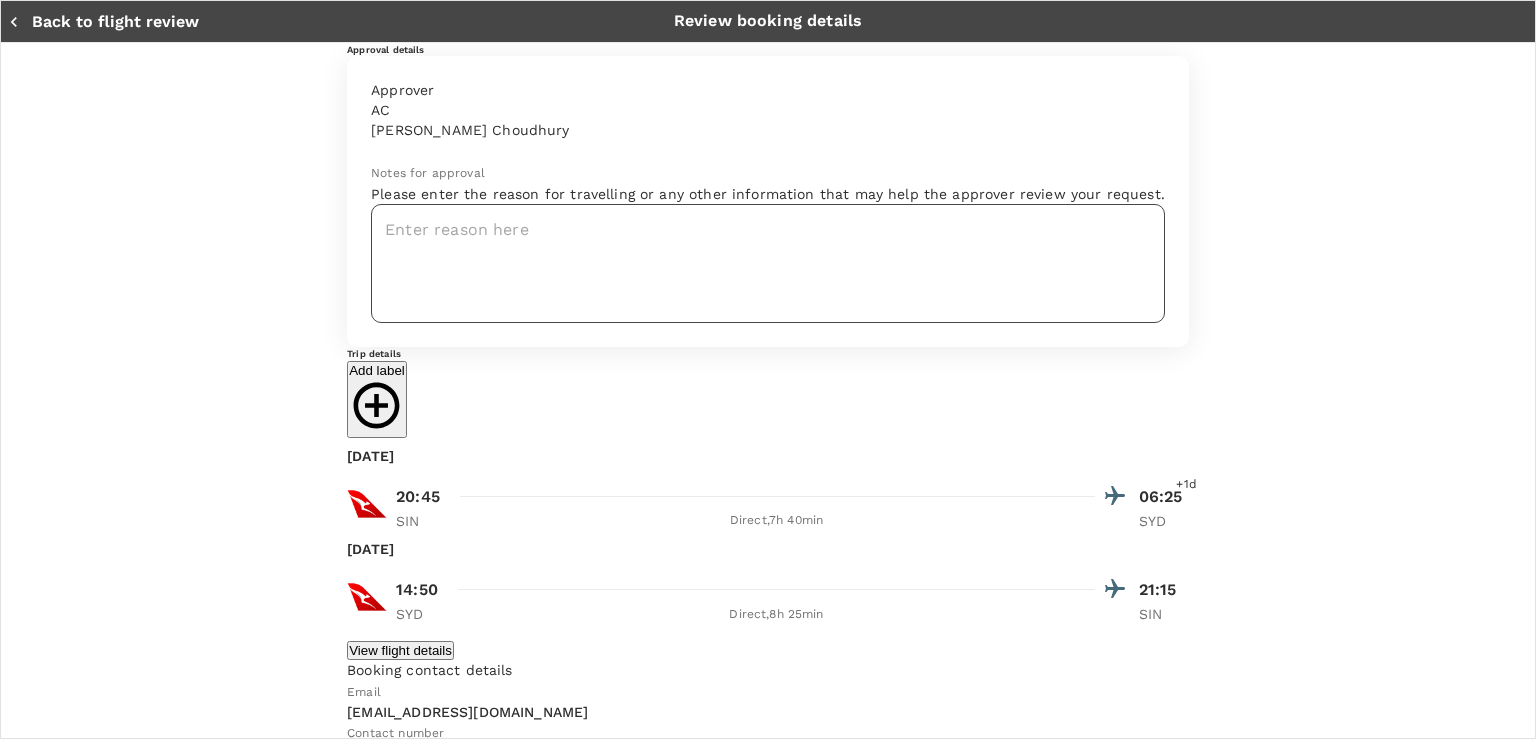 click at bounding box center (768, 263) 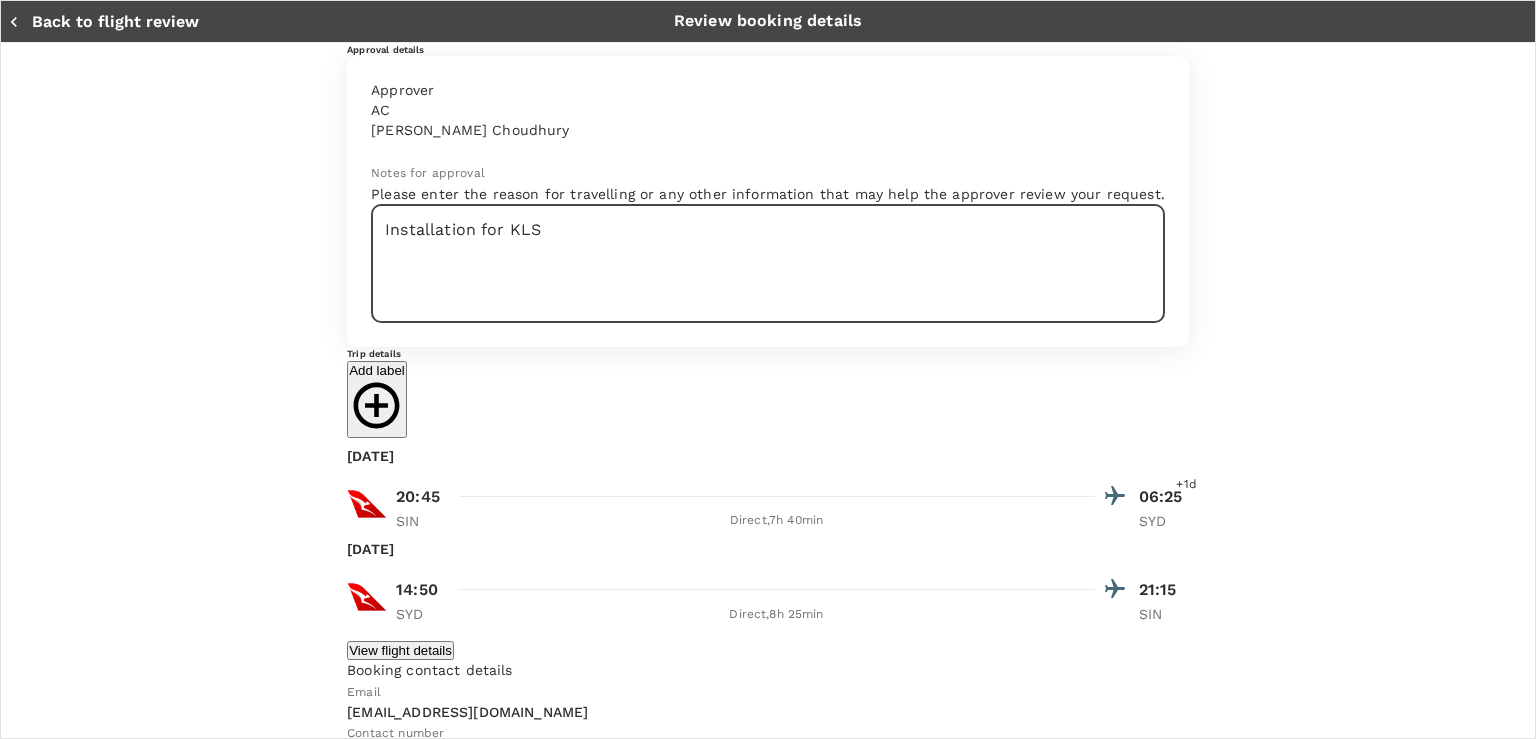 paste on "KLS [PERSON_NAME] IPS Service Australia Pty Ltd" 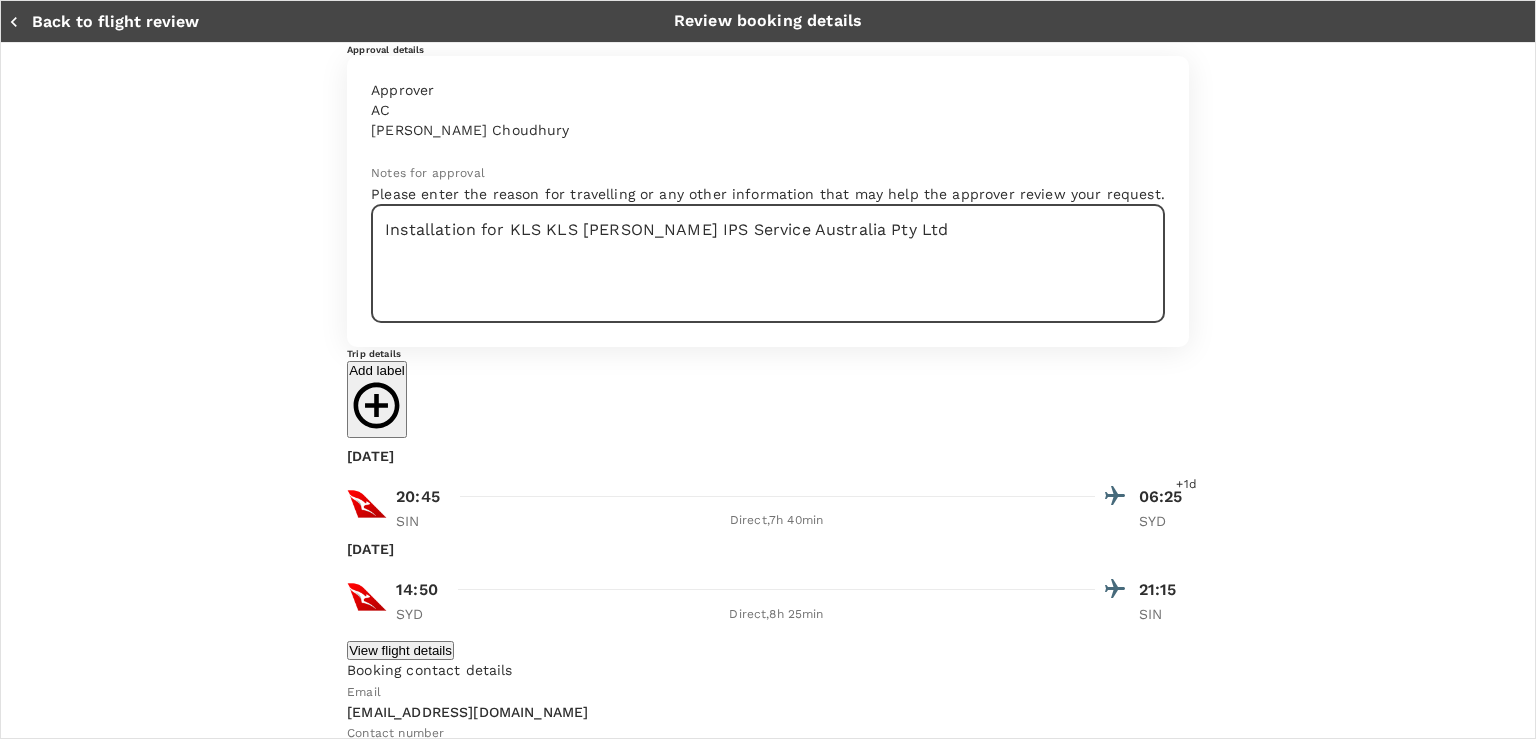 click on "Installation for KLS KLS [PERSON_NAME] IPS Service Australia Pty Ltd" at bounding box center [768, 263] 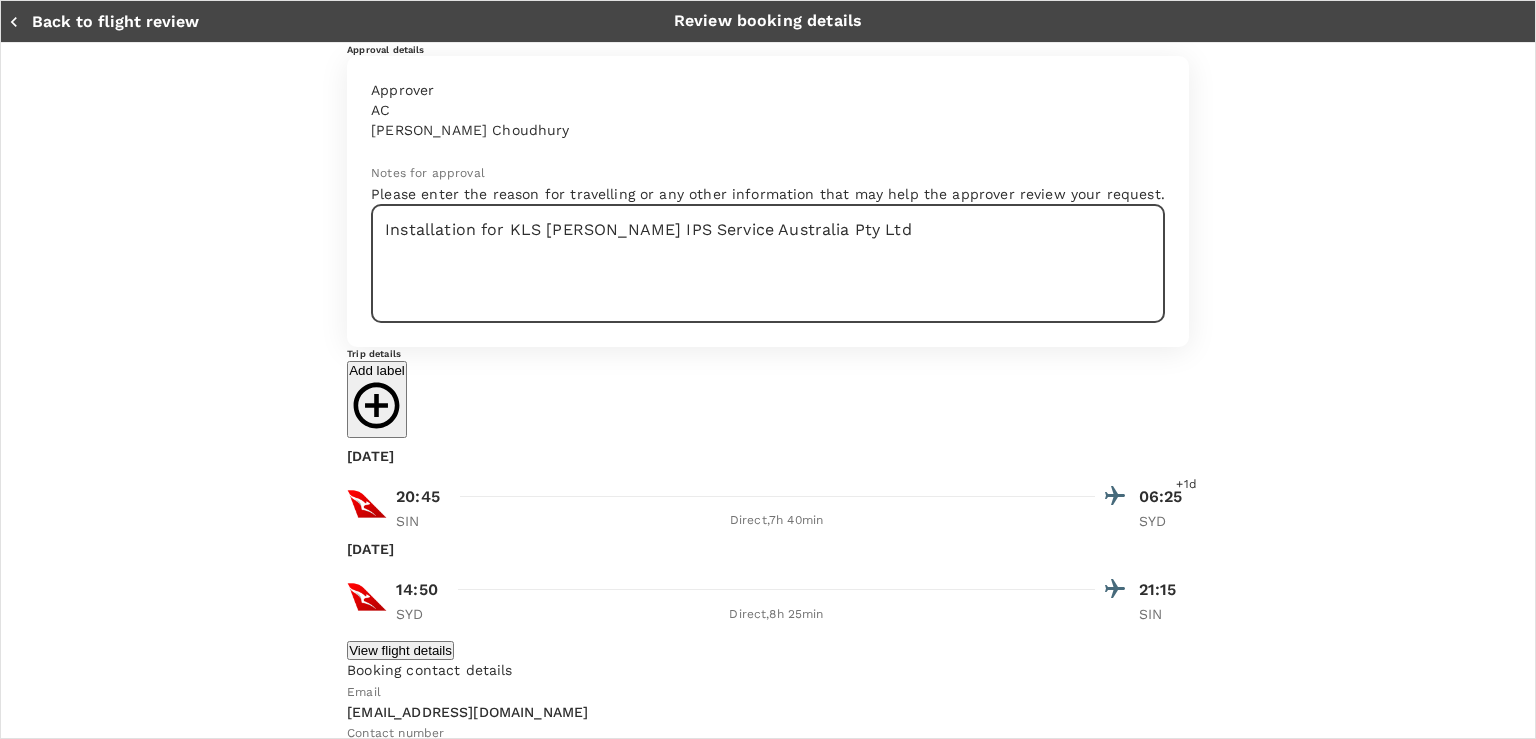 click on "Installation for KLS [PERSON_NAME] IPS Service Australia Pty Ltd" at bounding box center (768, 263) 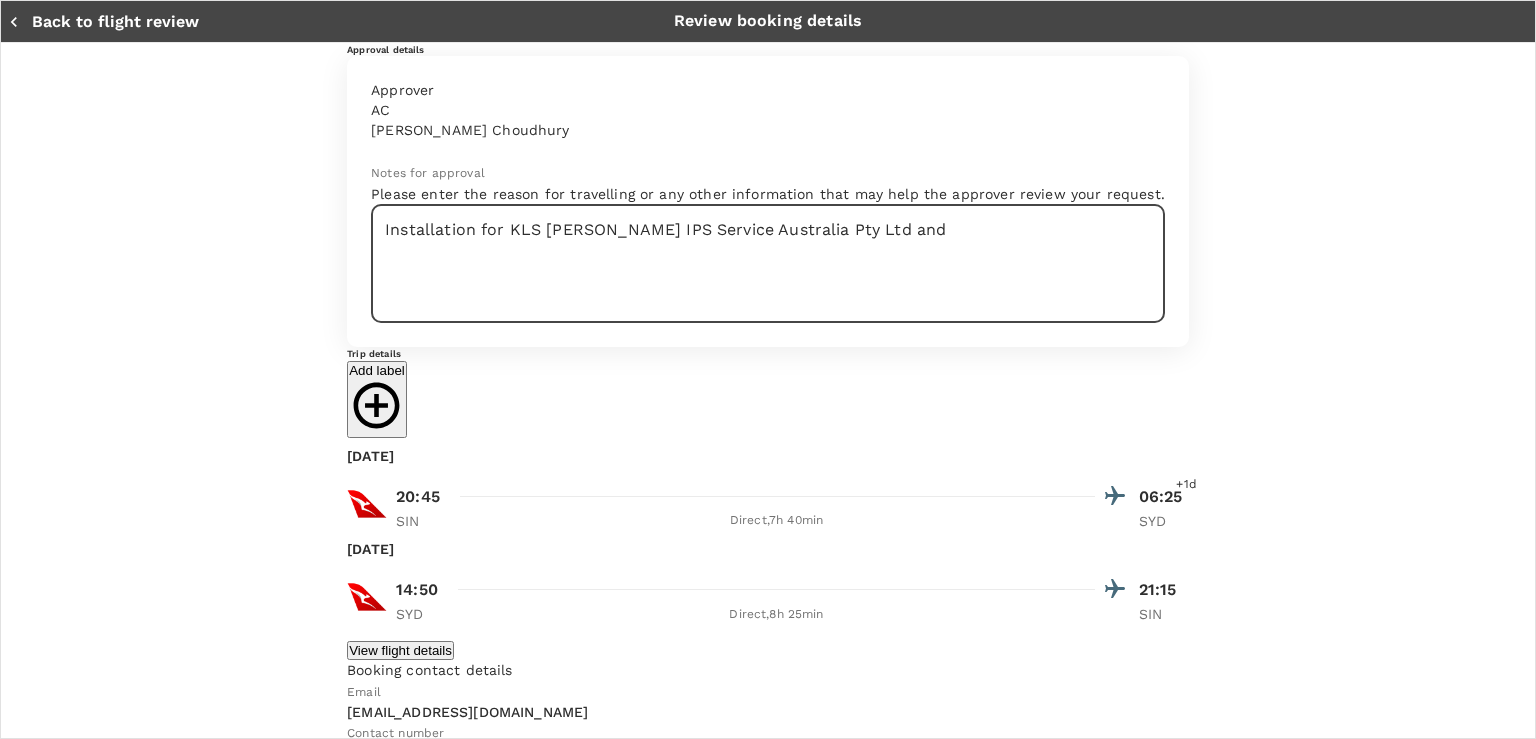 paste on "Sika Australia Pty Ltd" 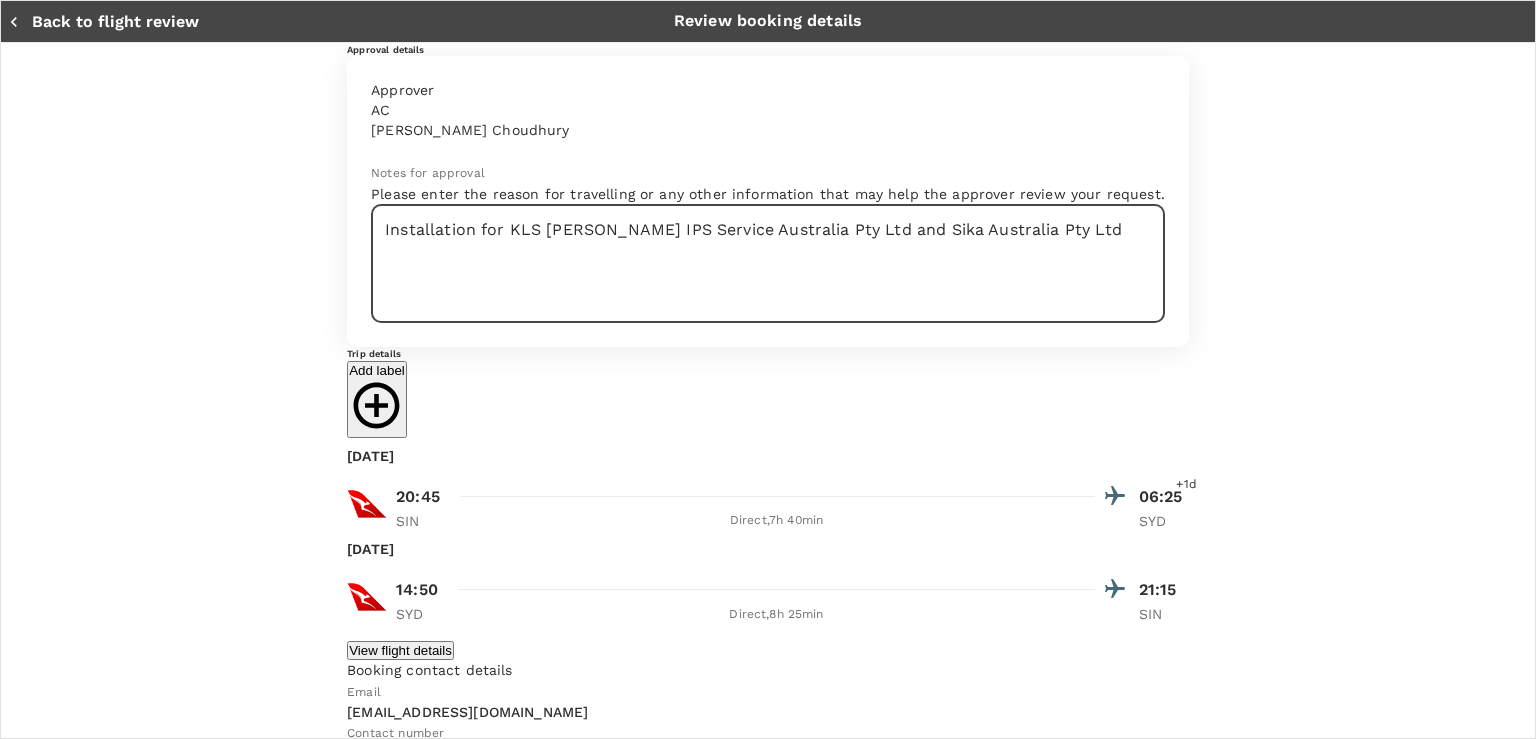 click on "Installation for KLS [PERSON_NAME] IPS Service Australia Pty Ltd and Sika Australia Pty Ltd" at bounding box center [768, 263] 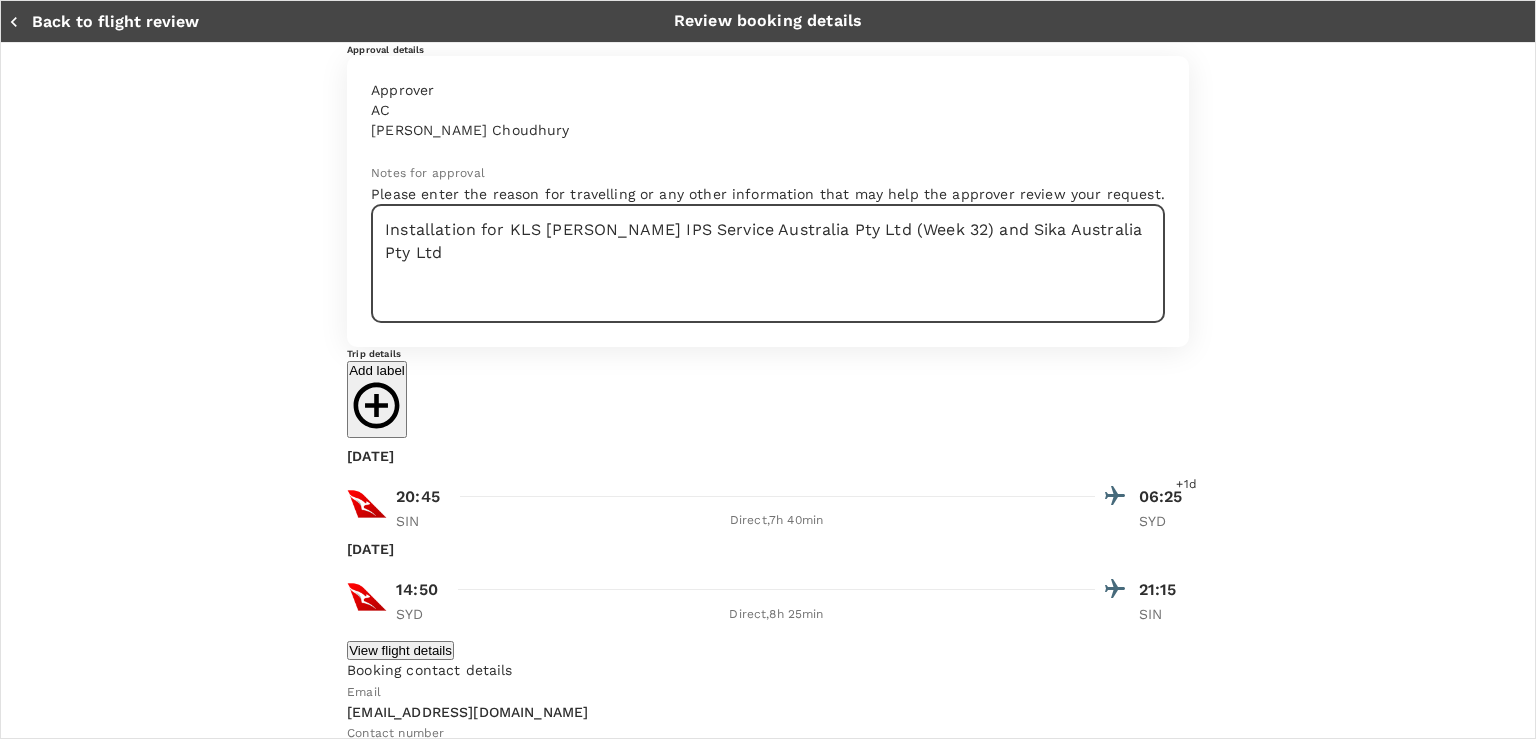 click on "Installation for KLS [PERSON_NAME] IPS Service Australia Pty Ltd (Week 32) and Sika Australia Pty Ltd" at bounding box center (768, 263) 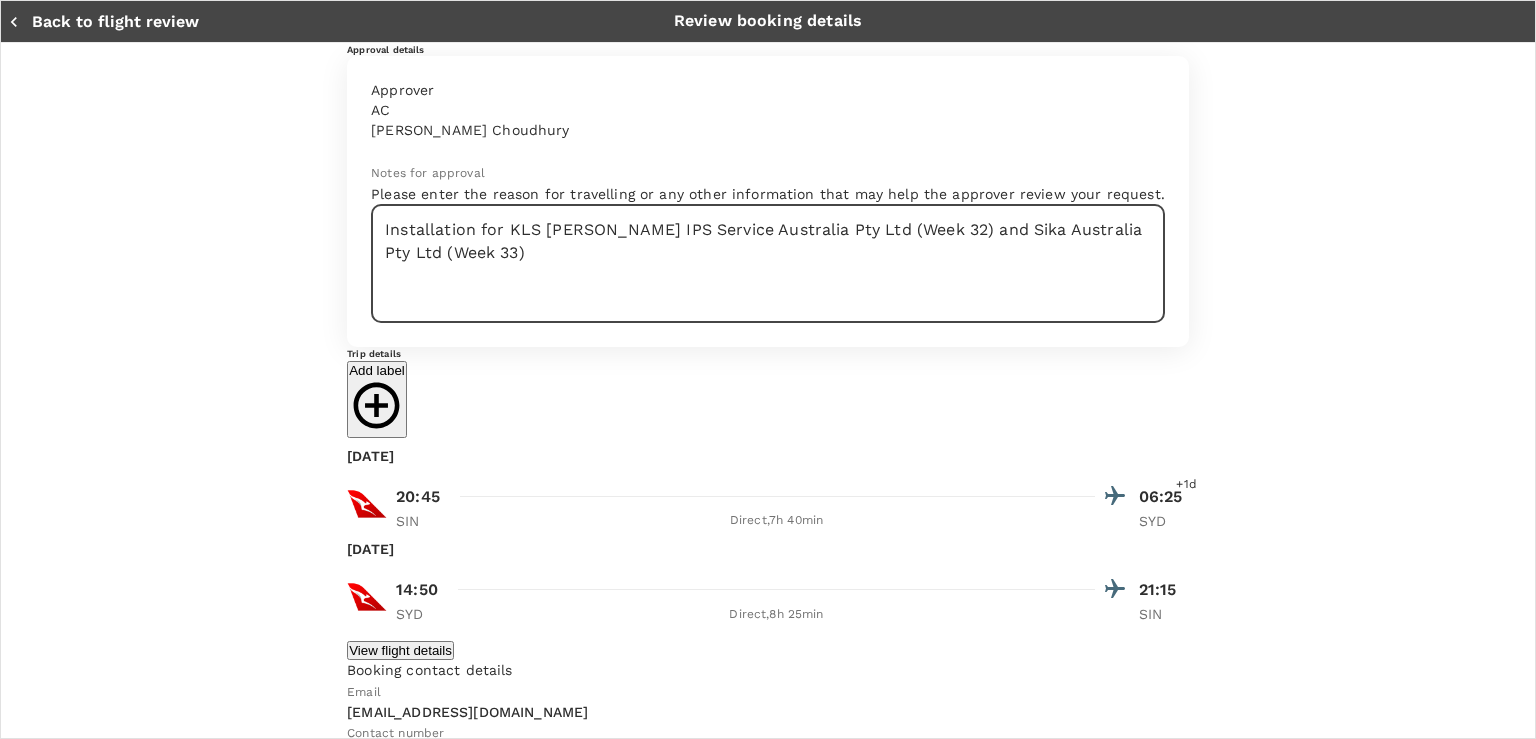 click on "Installation for KLS [PERSON_NAME] IPS Service Australia Pty Ltd (Week 32) and Sika Australia Pty Ltd (Week 33)" at bounding box center (768, 263) 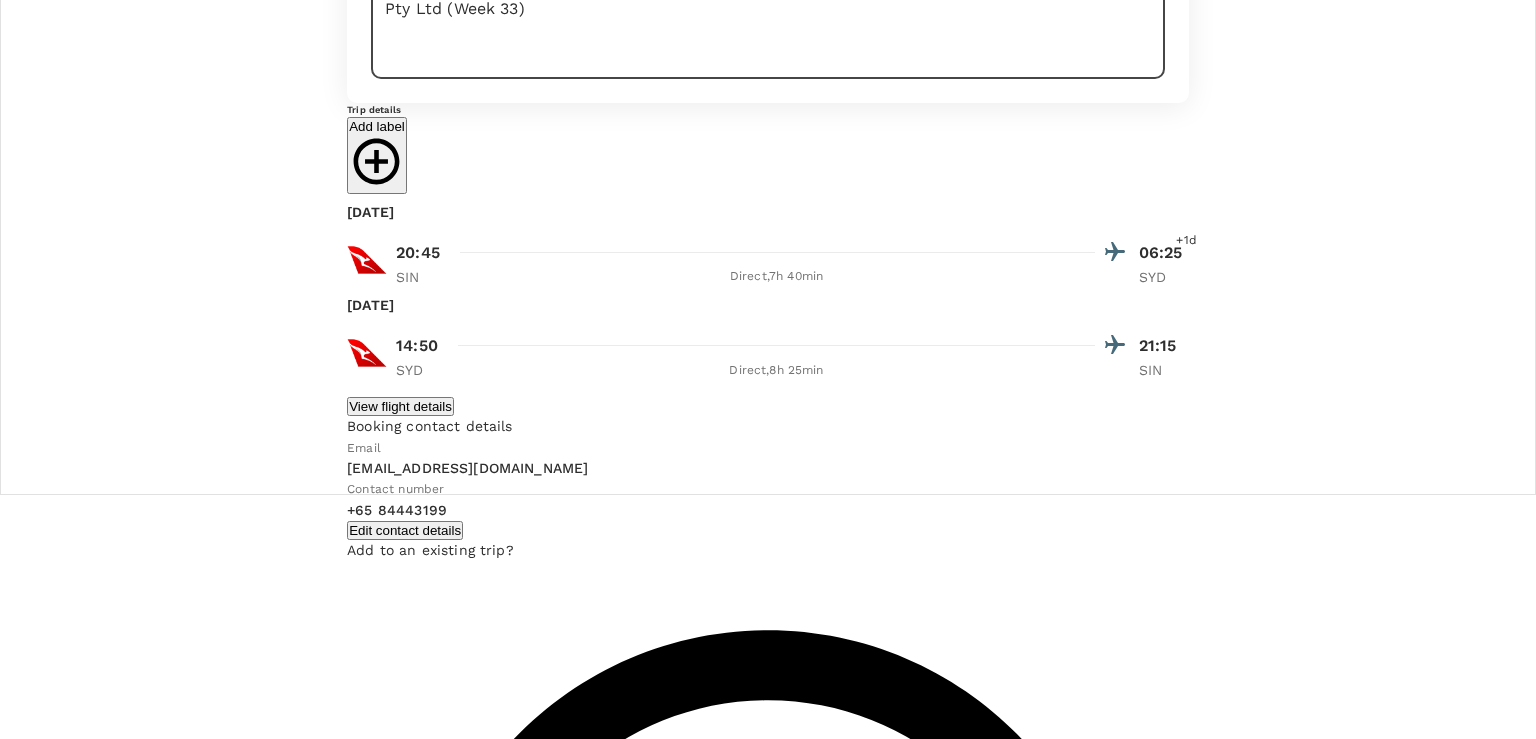 scroll, scrollTop: 0, scrollLeft: 0, axis: both 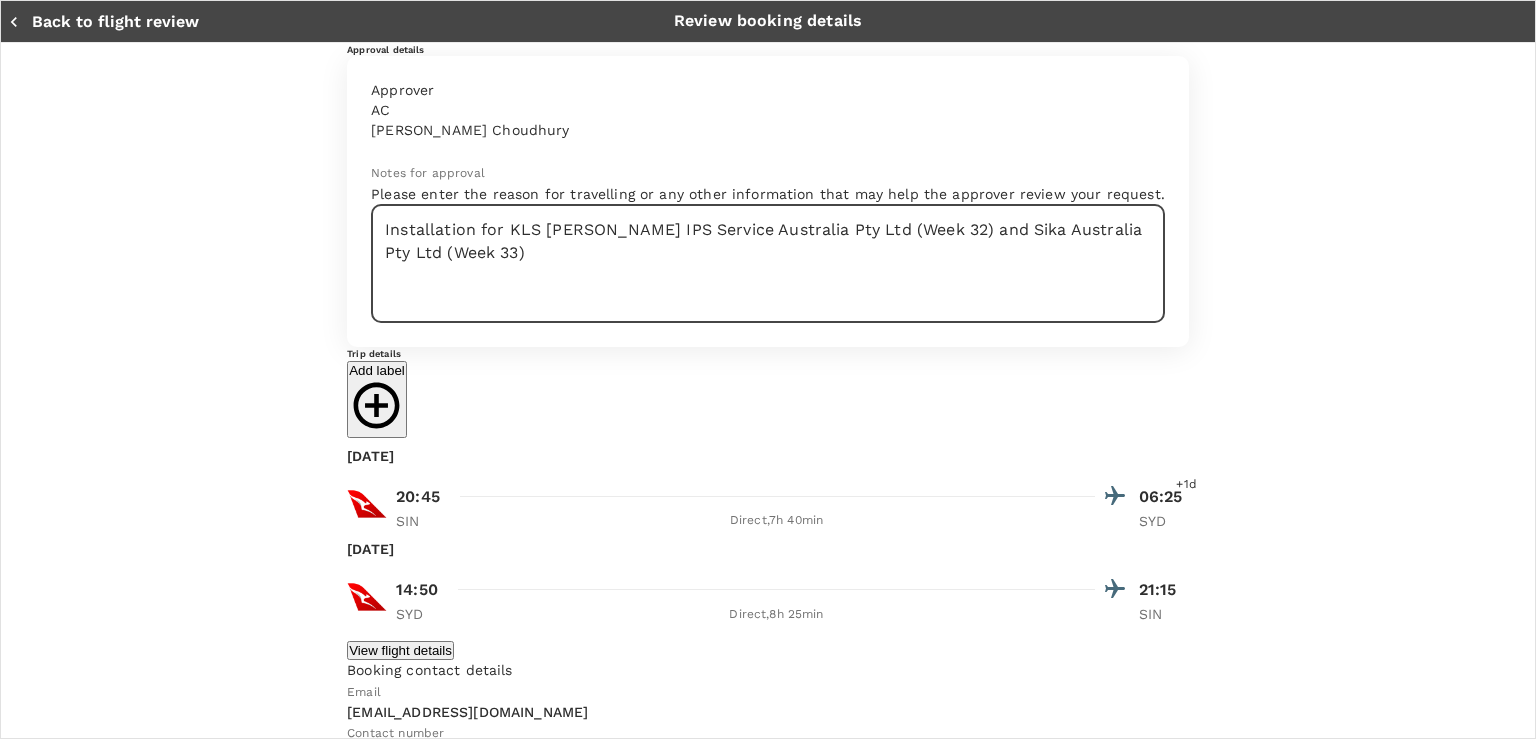 type on "Installation for KLS [PERSON_NAME] IPS Service Australia Pty Ltd (Week 32) and Sika Australia Pty Ltd (Week 33)" 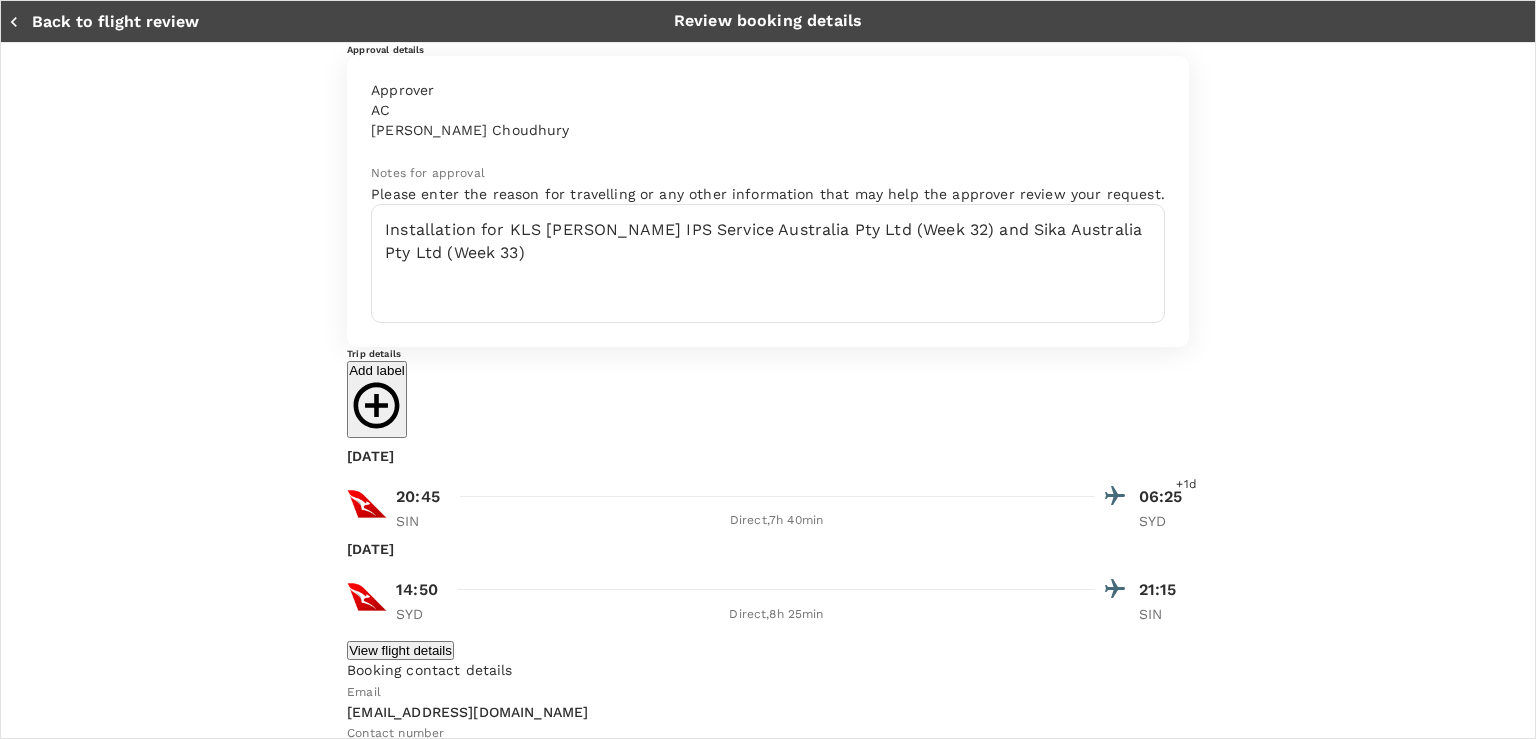 click on "Submit for approval" at bounding box center (768, 4670) 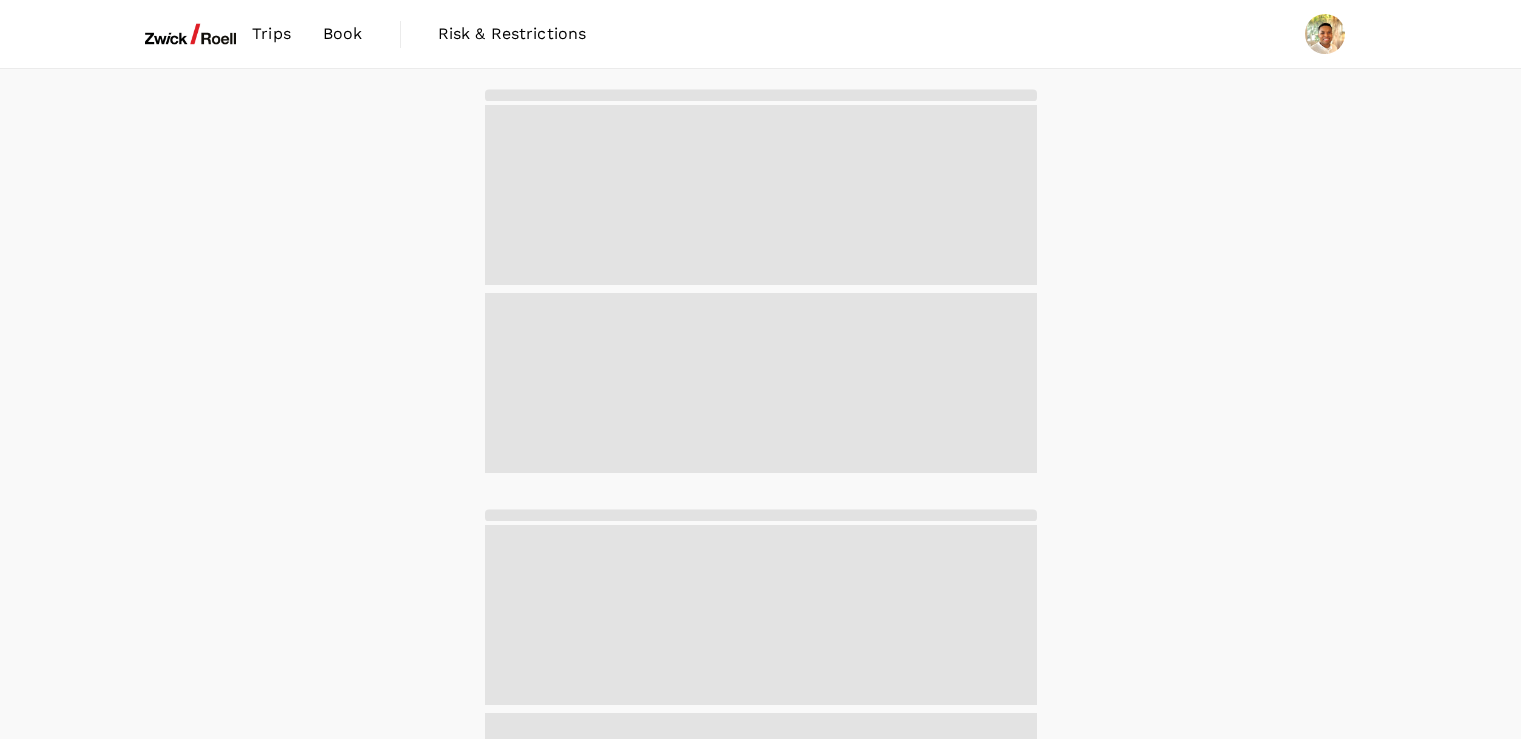 scroll, scrollTop: 0, scrollLeft: 0, axis: both 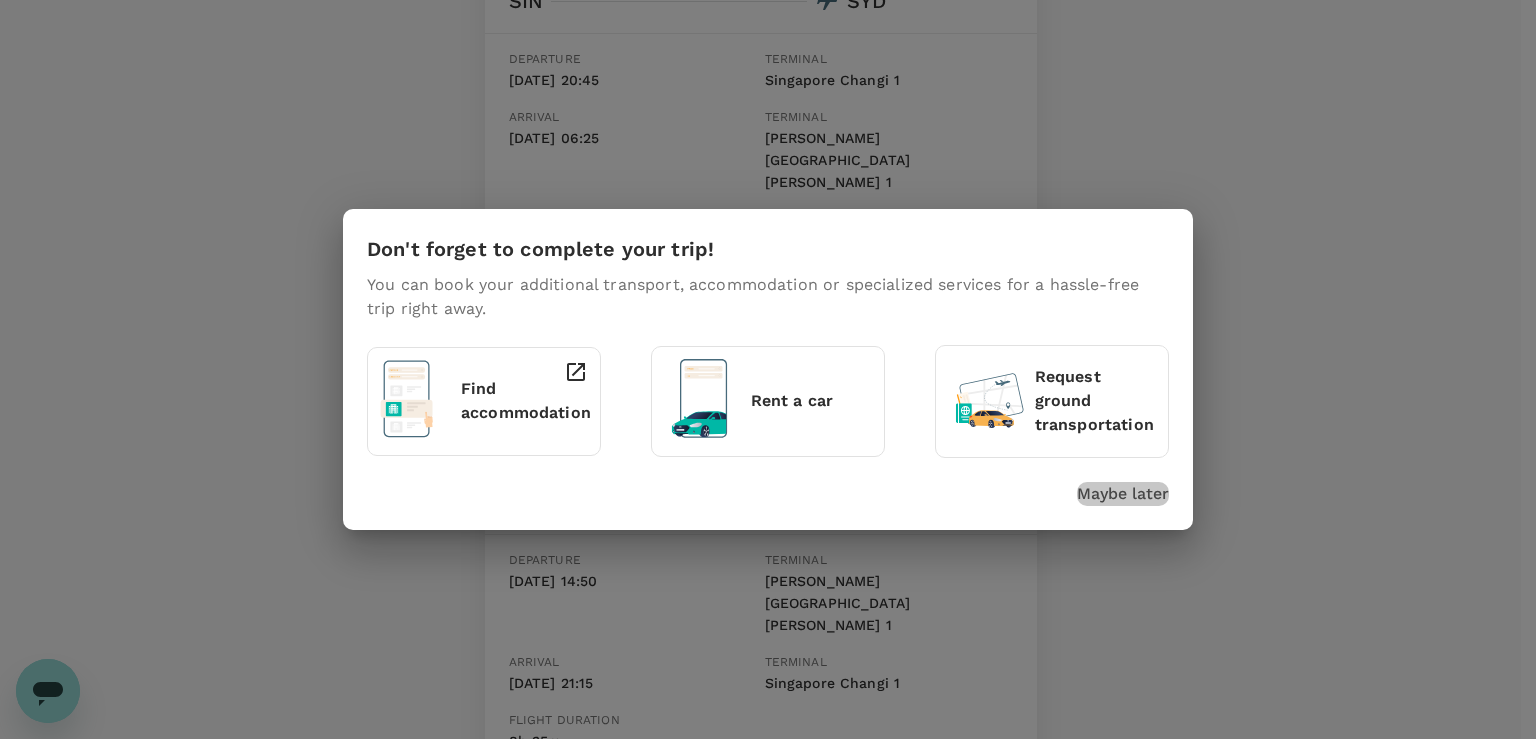 click on "Maybe later" at bounding box center (1123, 494) 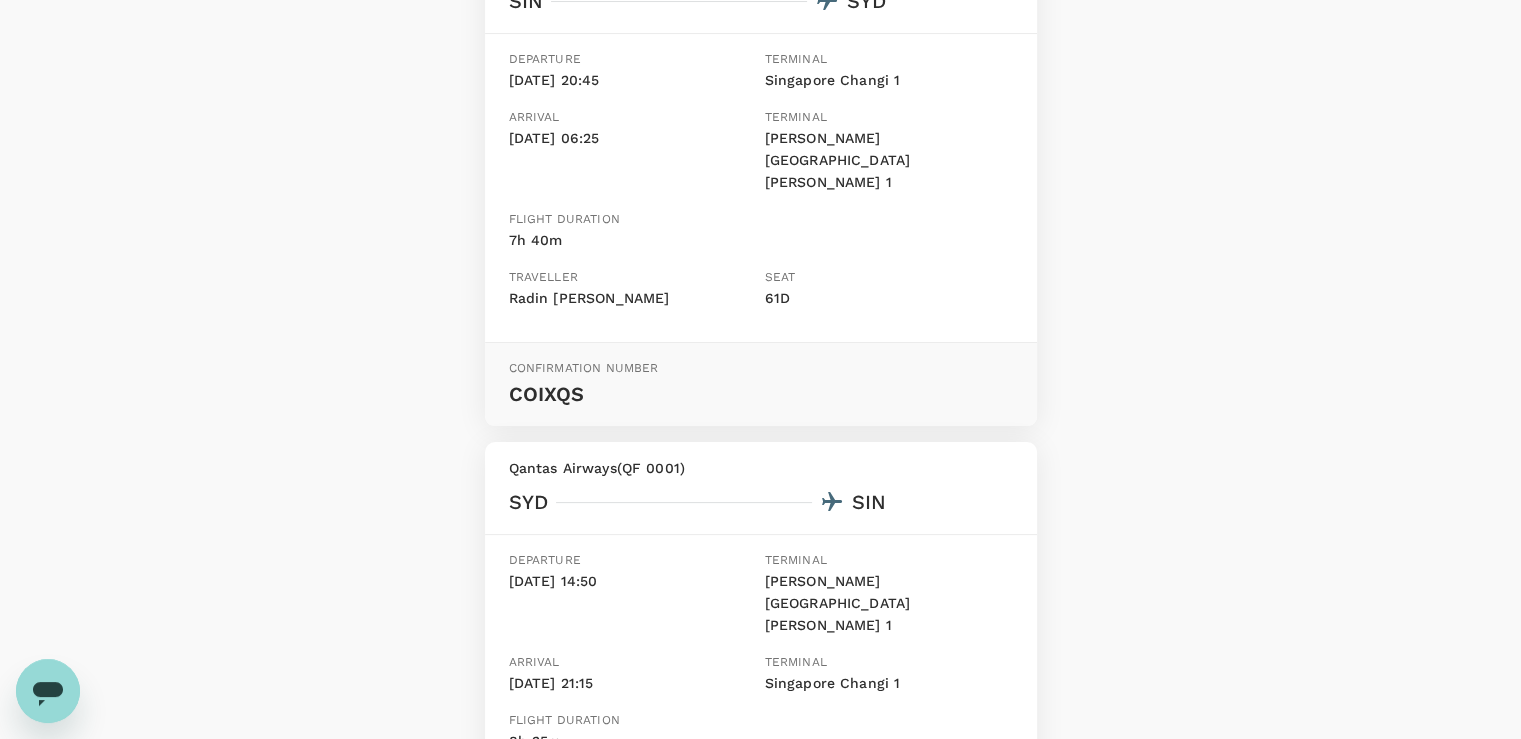 scroll, scrollTop: 655, scrollLeft: 0, axis: vertical 